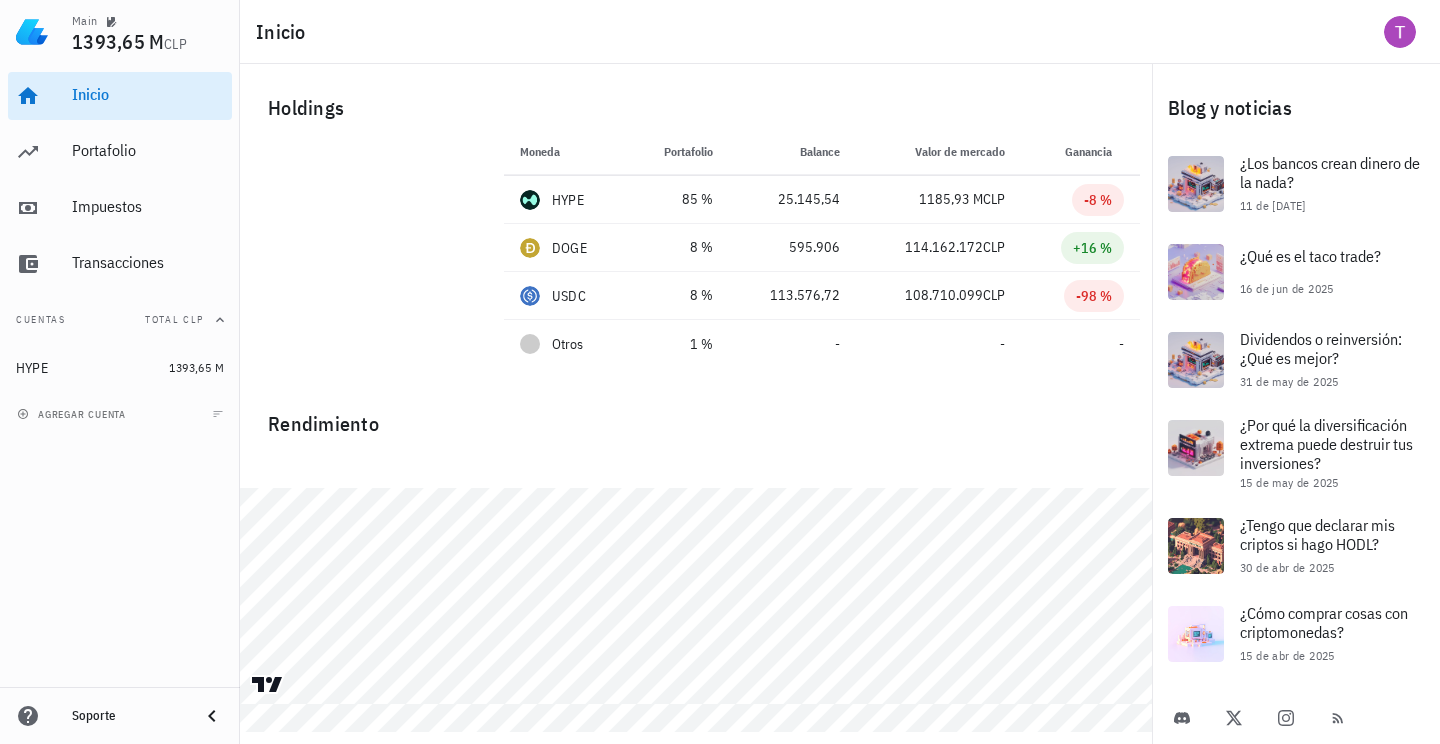 scroll, scrollTop: 0, scrollLeft: 0, axis: both 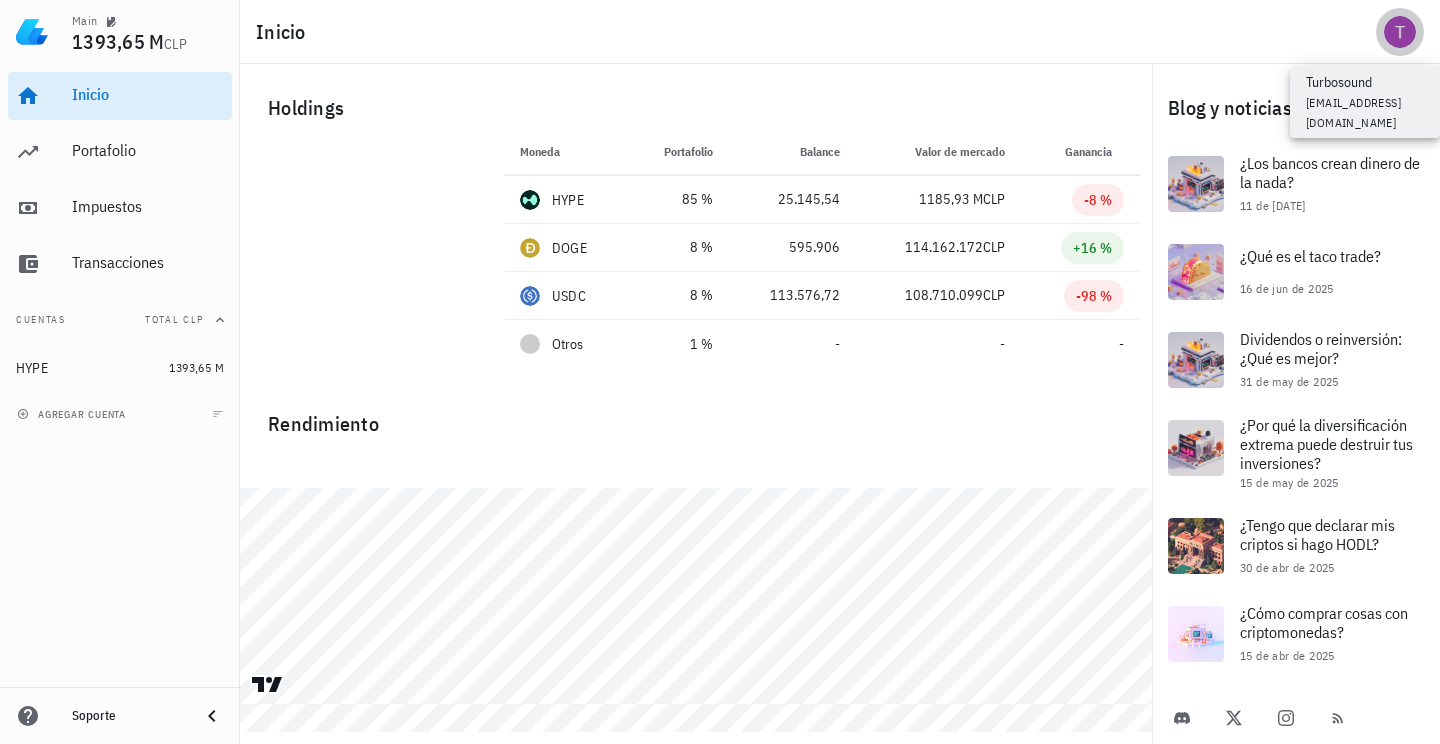 click at bounding box center [1400, 32] 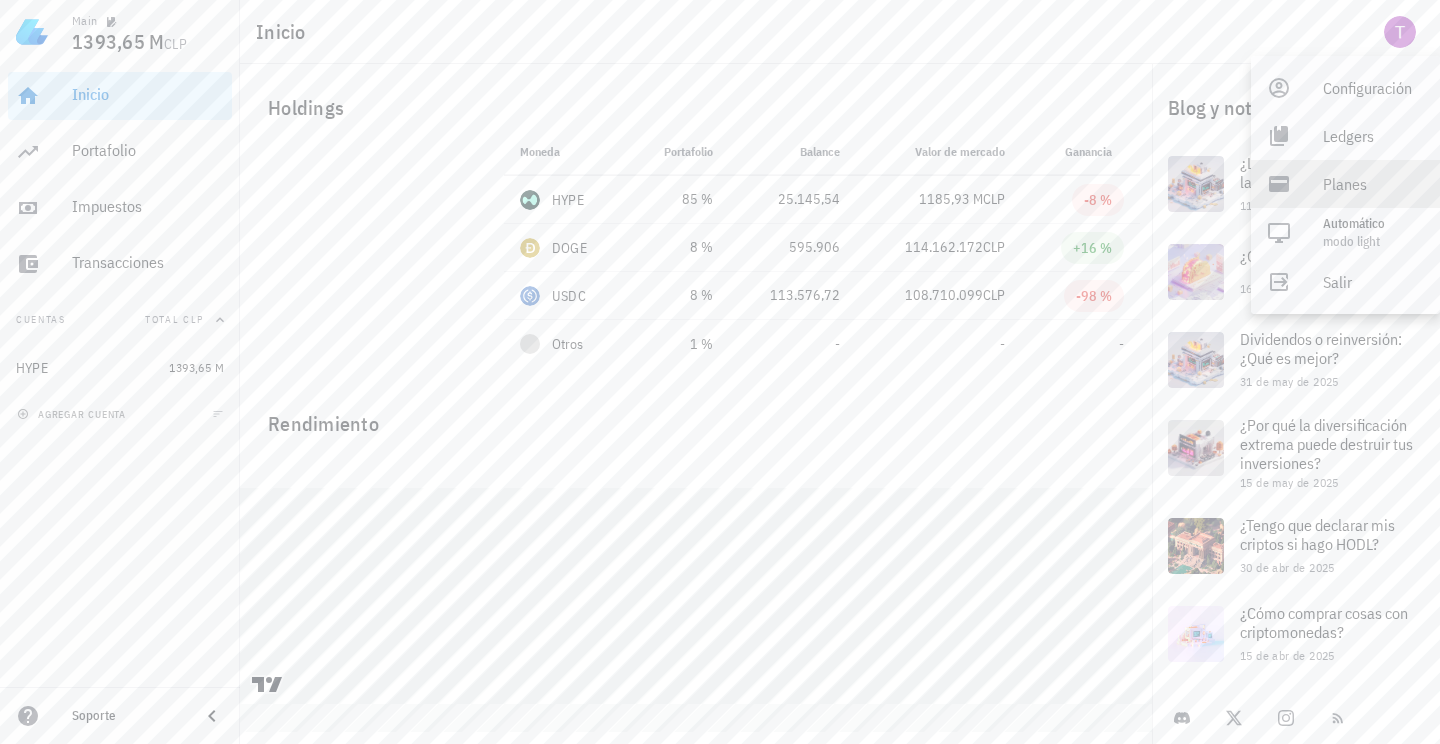click on "Planes" at bounding box center [1373, 184] 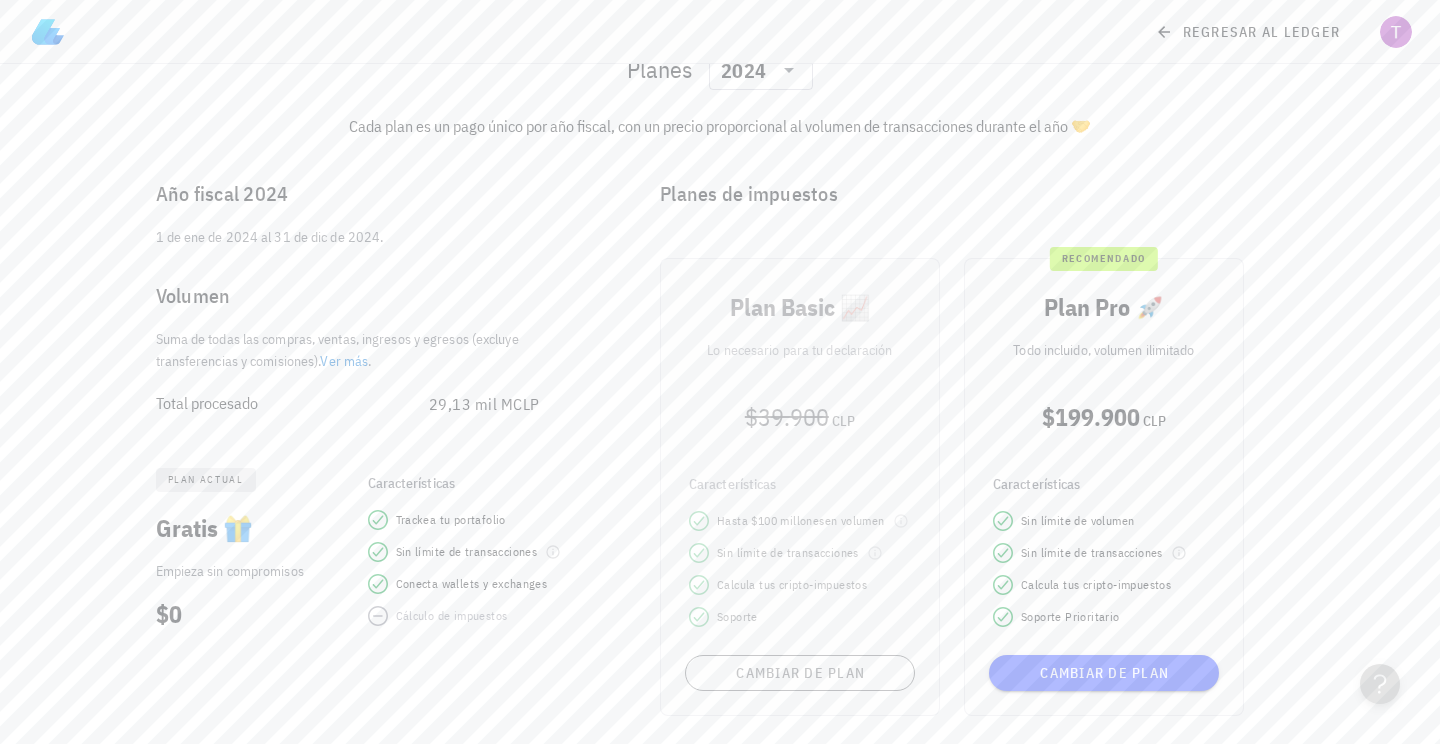 scroll, scrollTop: 62, scrollLeft: 0, axis: vertical 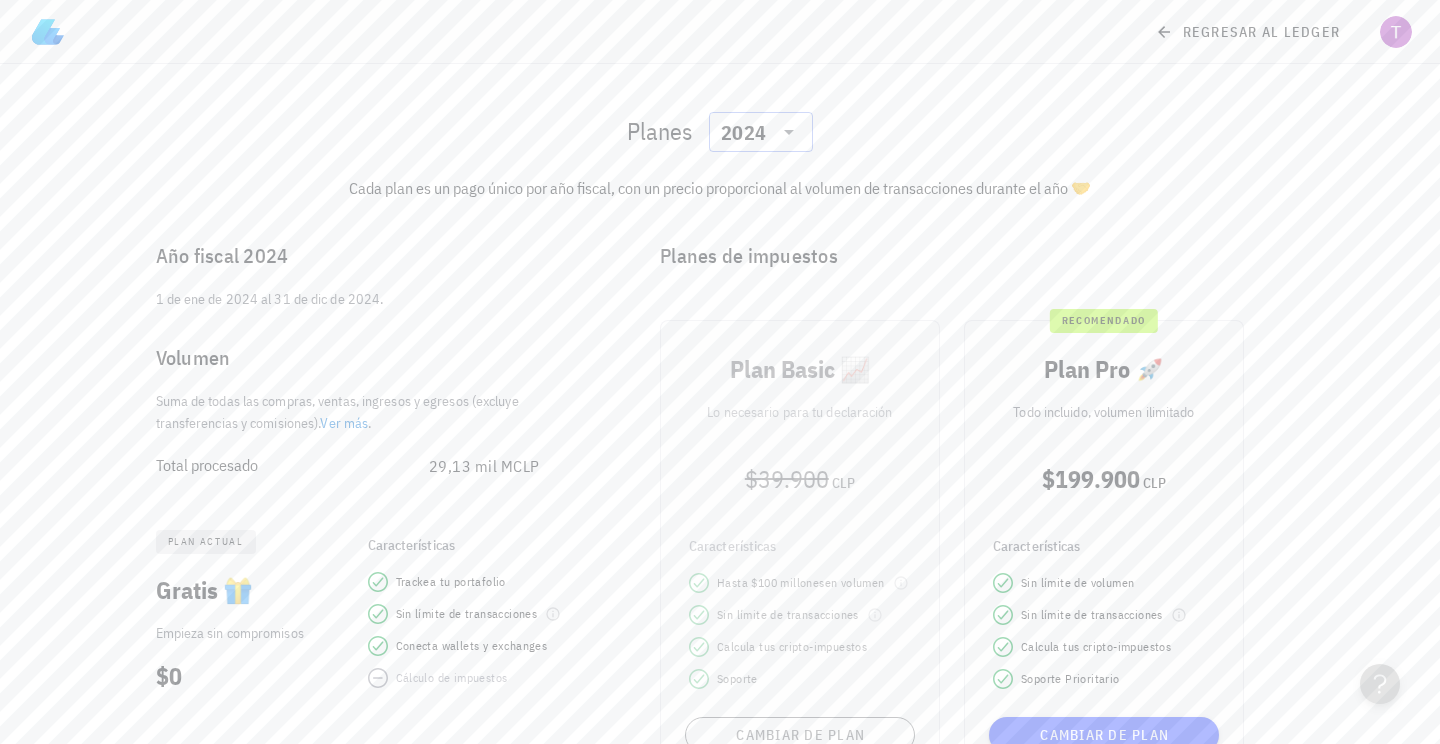 click 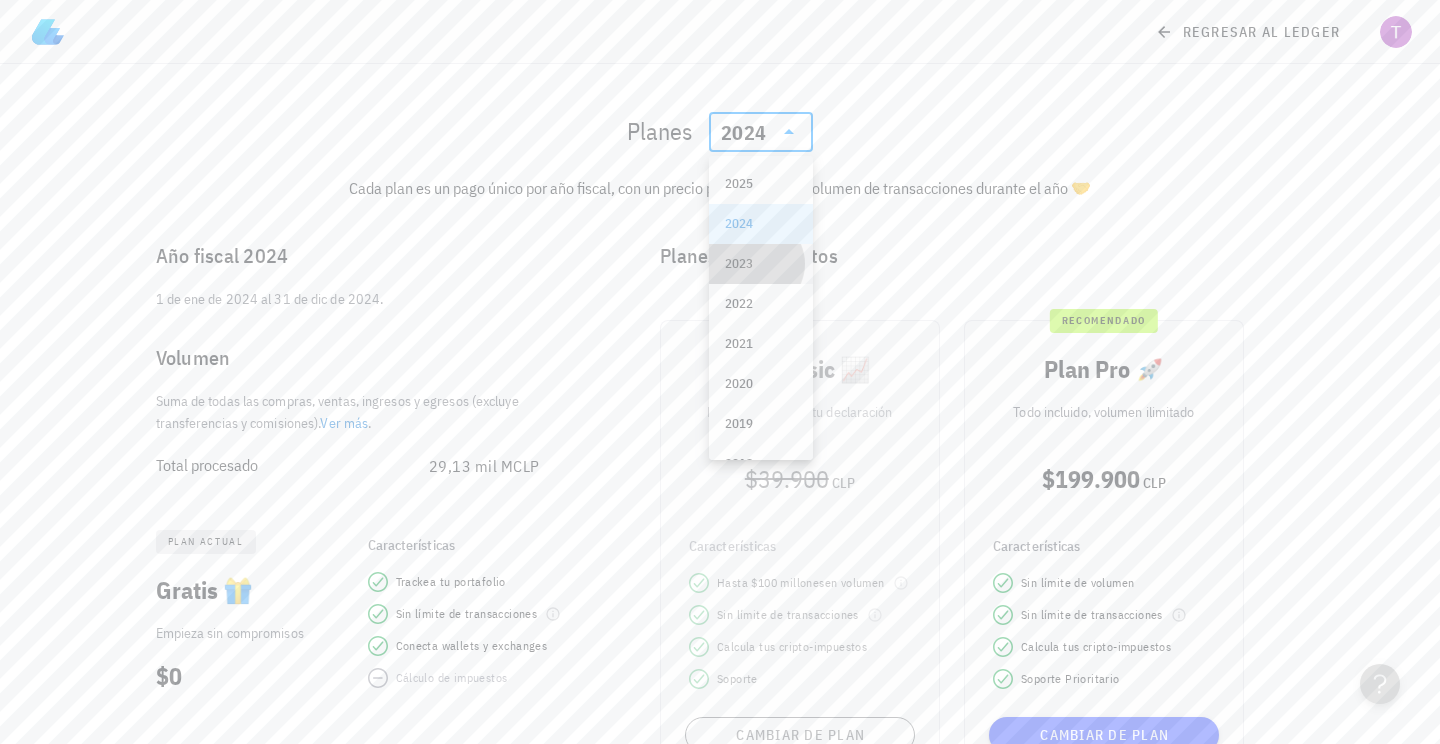 click on "2023" at bounding box center (761, 264) 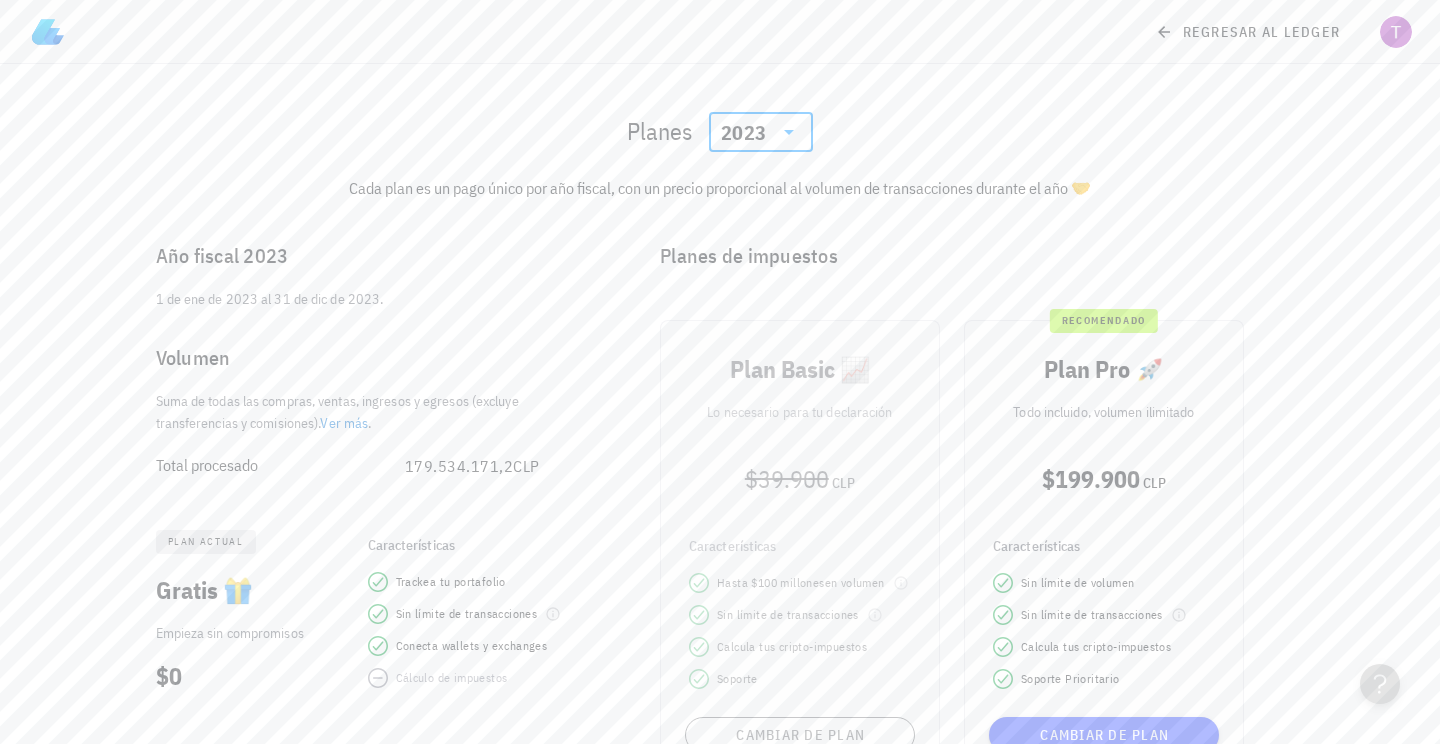 scroll, scrollTop: 0, scrollLeft: 0, axis: both 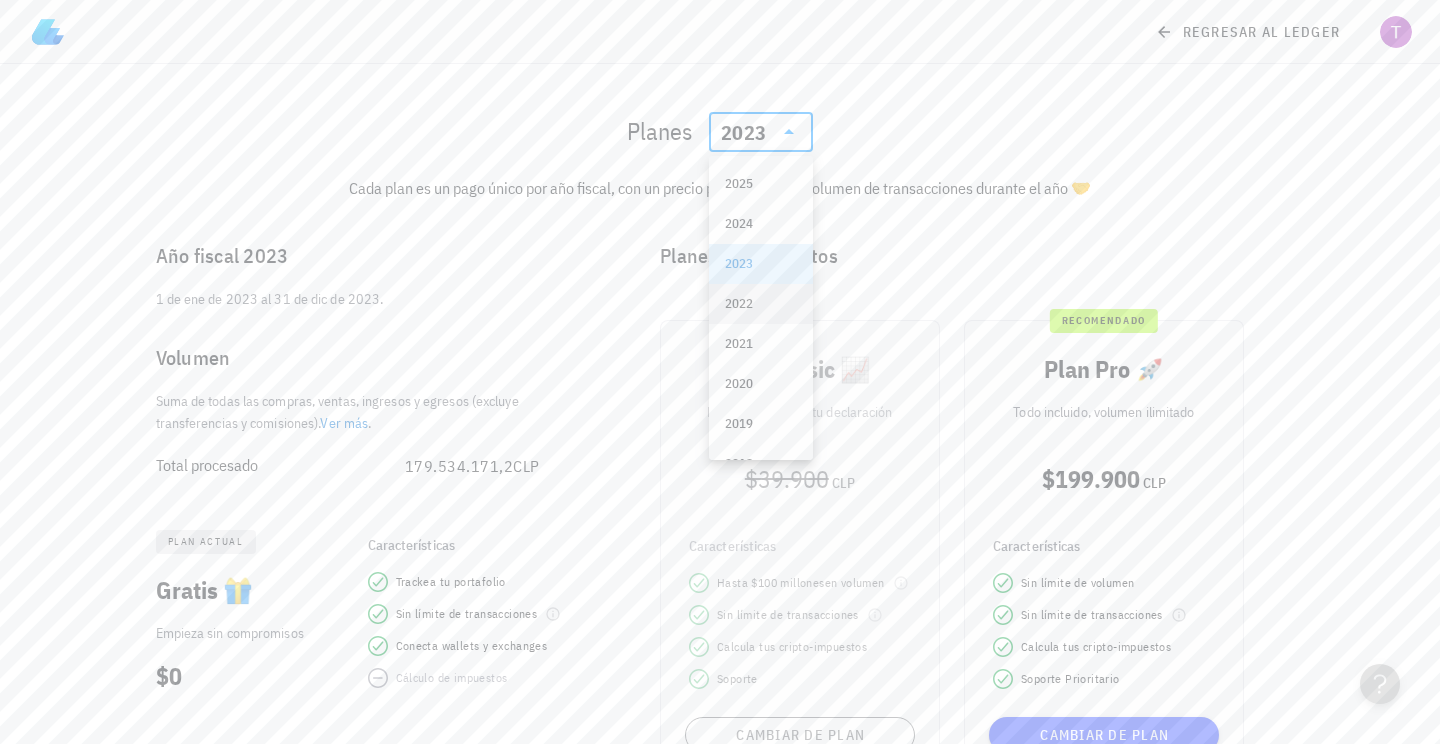 click on "2022" at bounding box center (761, 304) 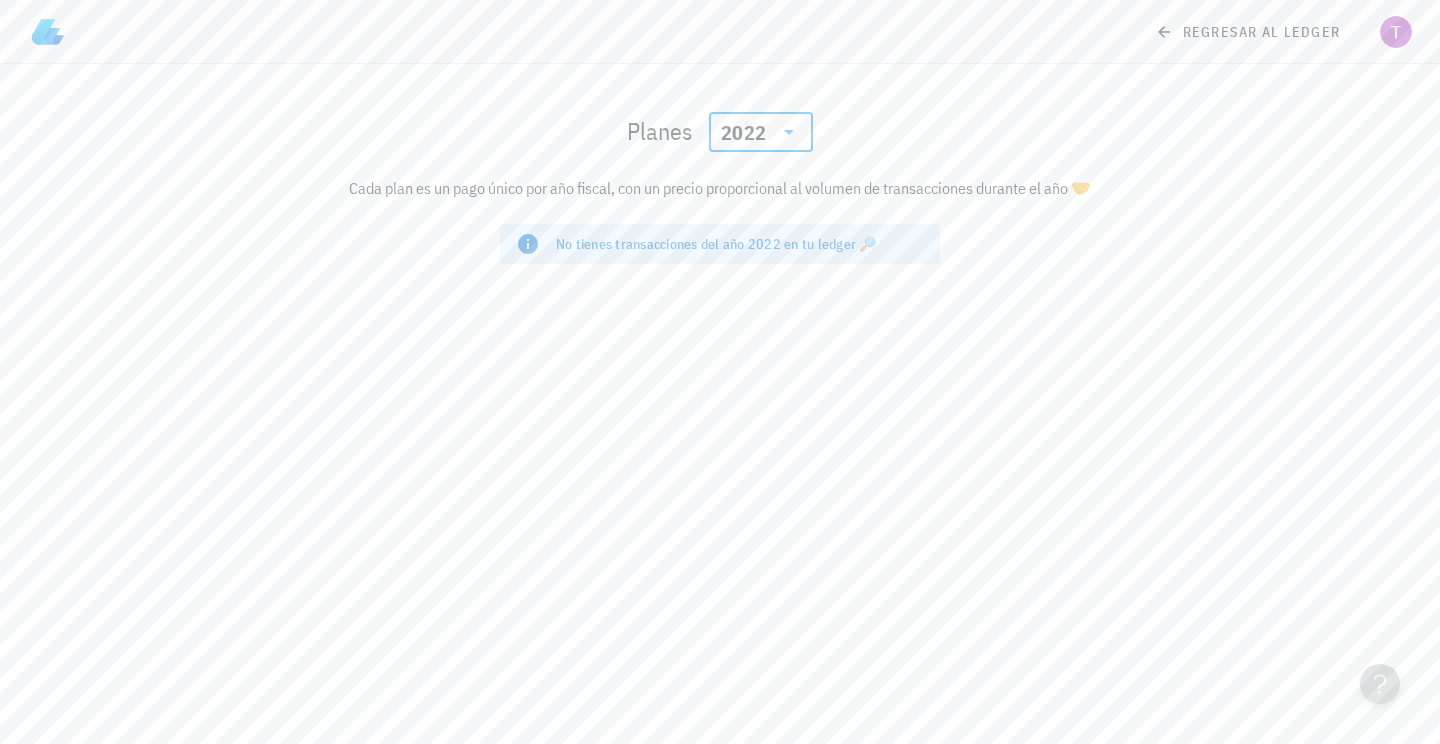 click 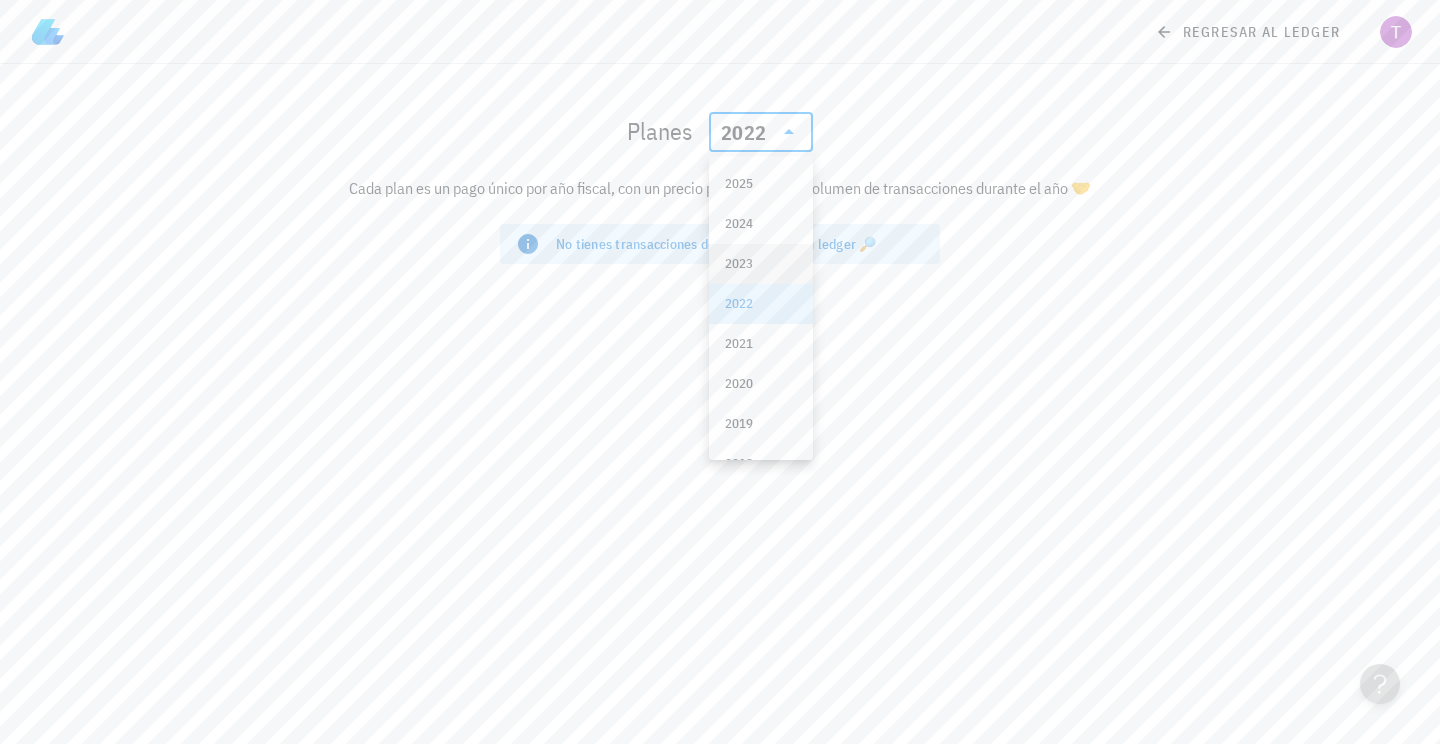 click on "2023" at bounding box center (761, 264) 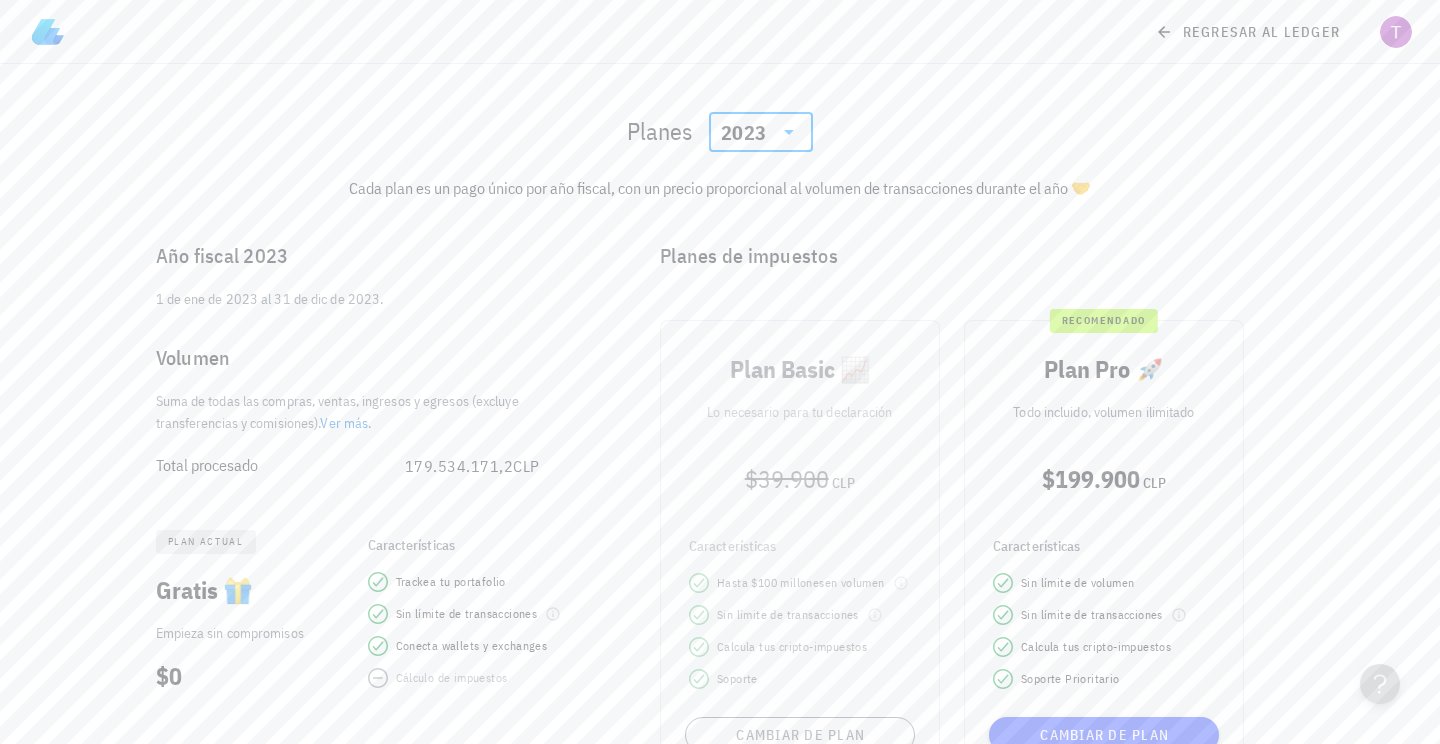 click 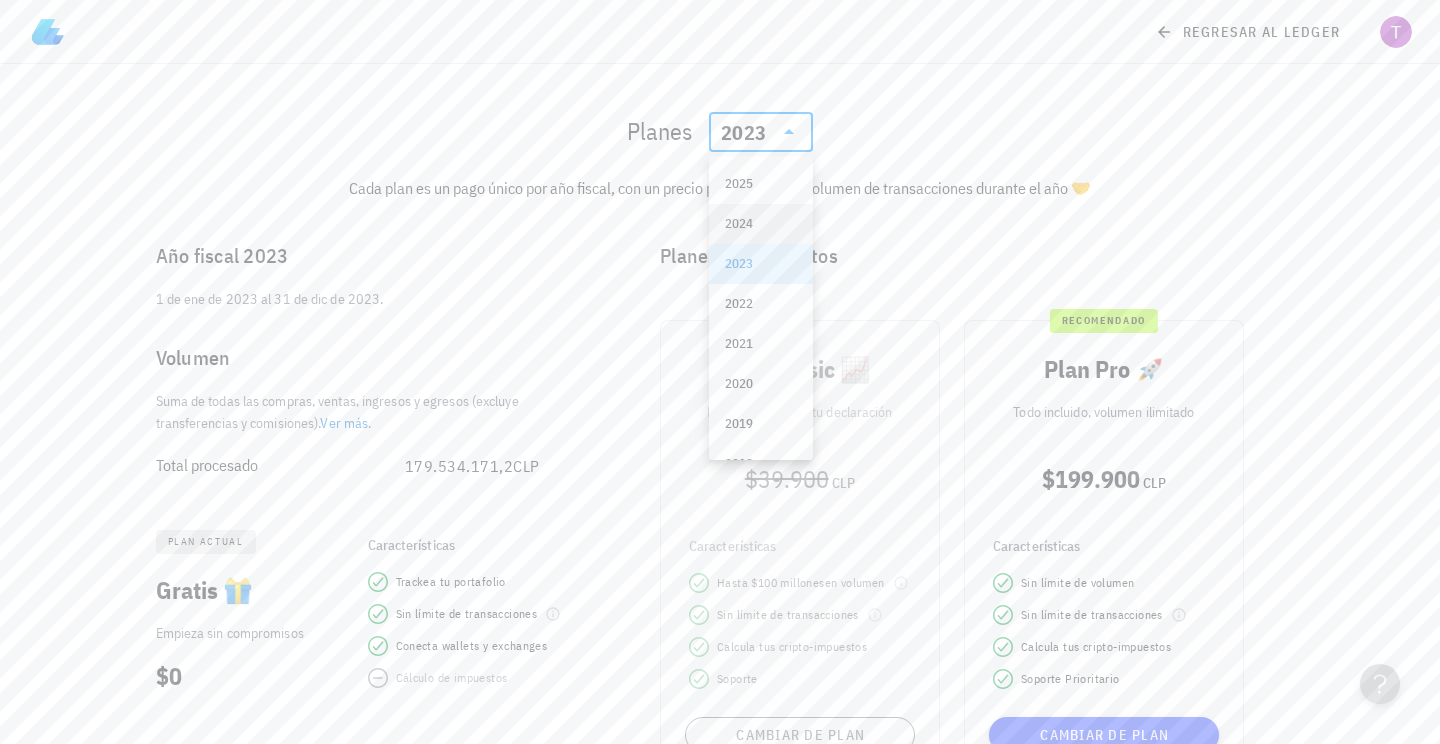 click on "2024" at bounding box center [761, 224] 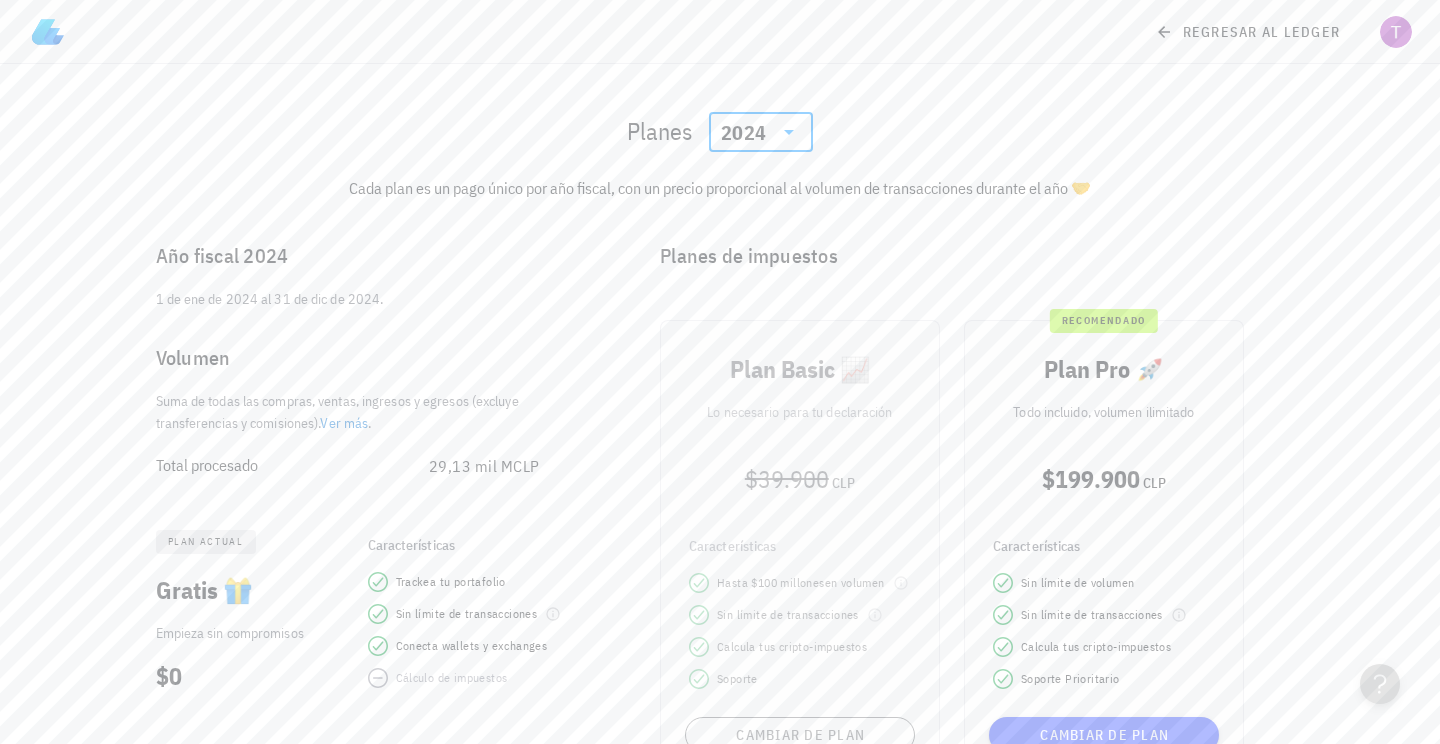 click on "2024" at bounding box center (761, 132) 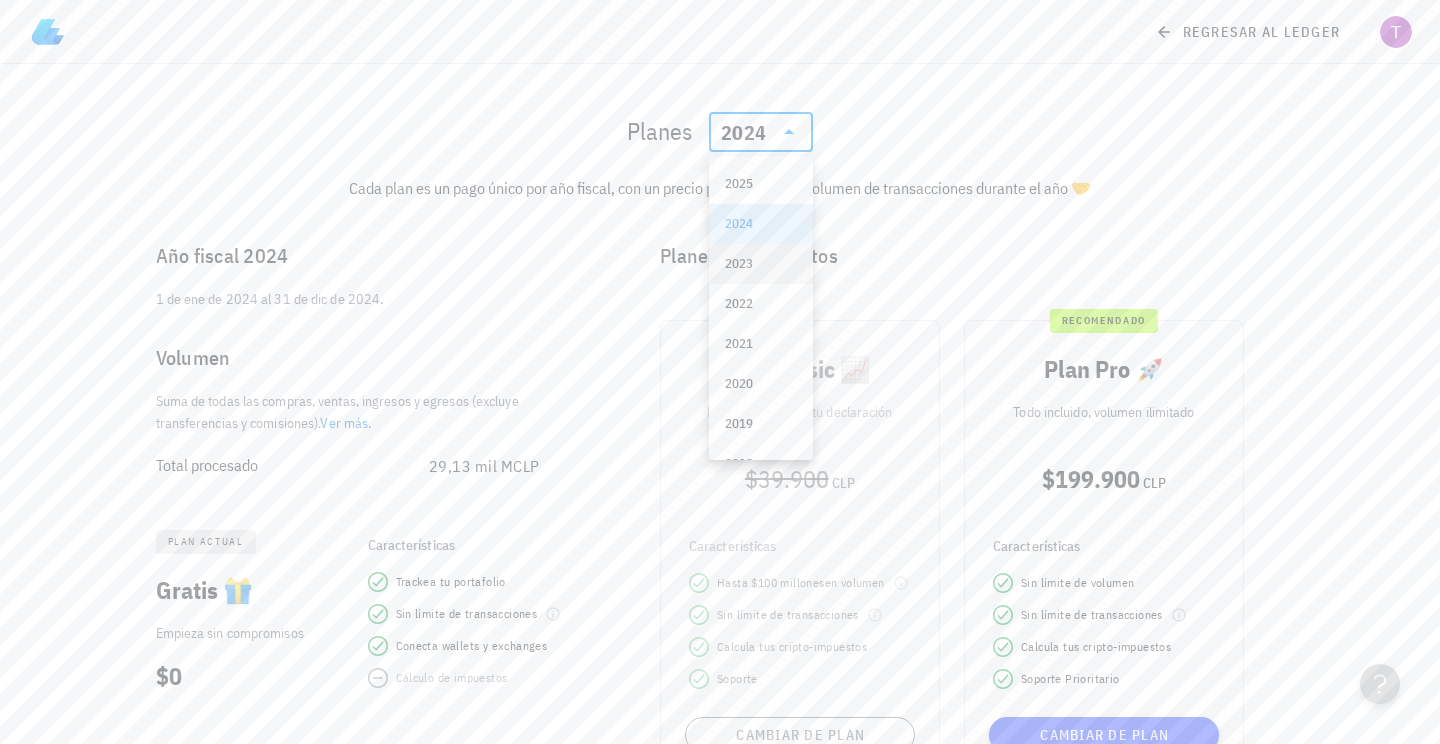 click on "2023" at bounding box center [761, 264] 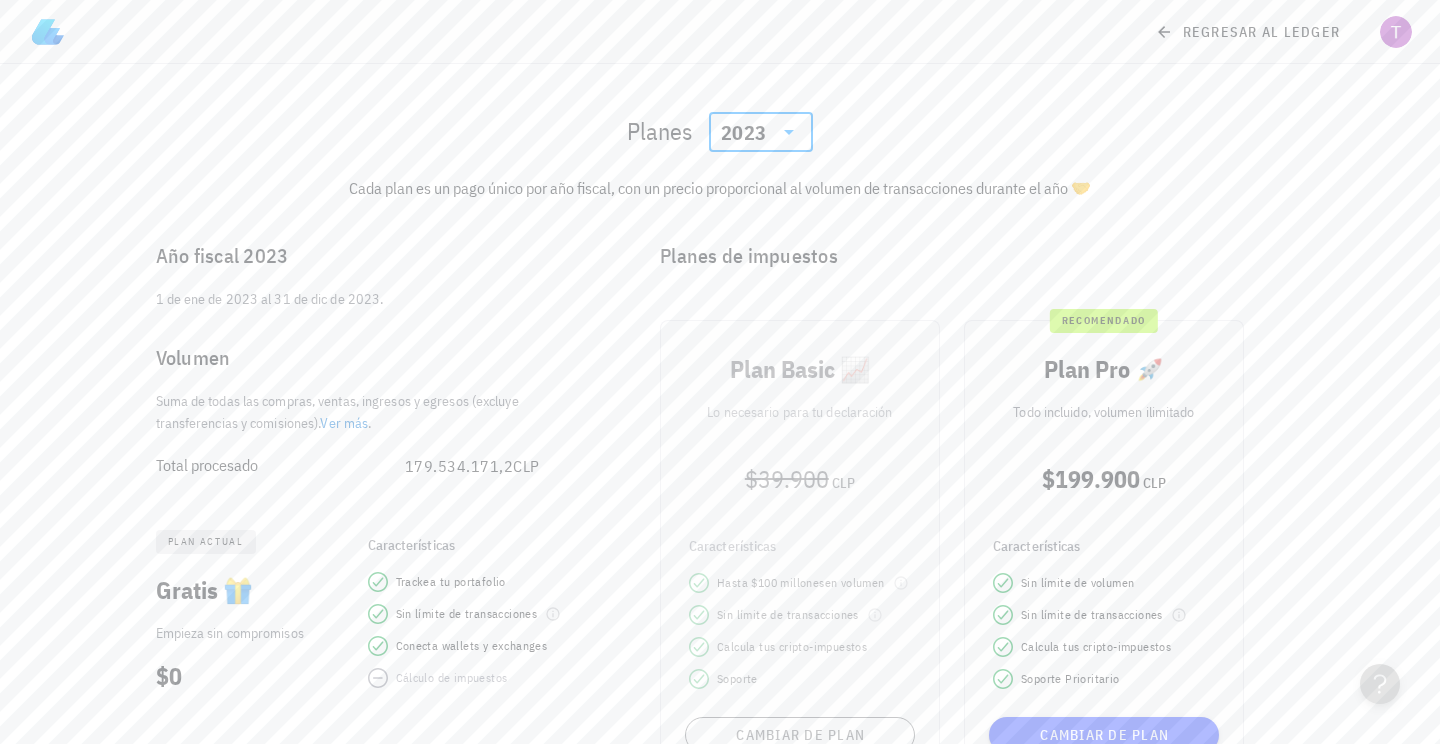 click 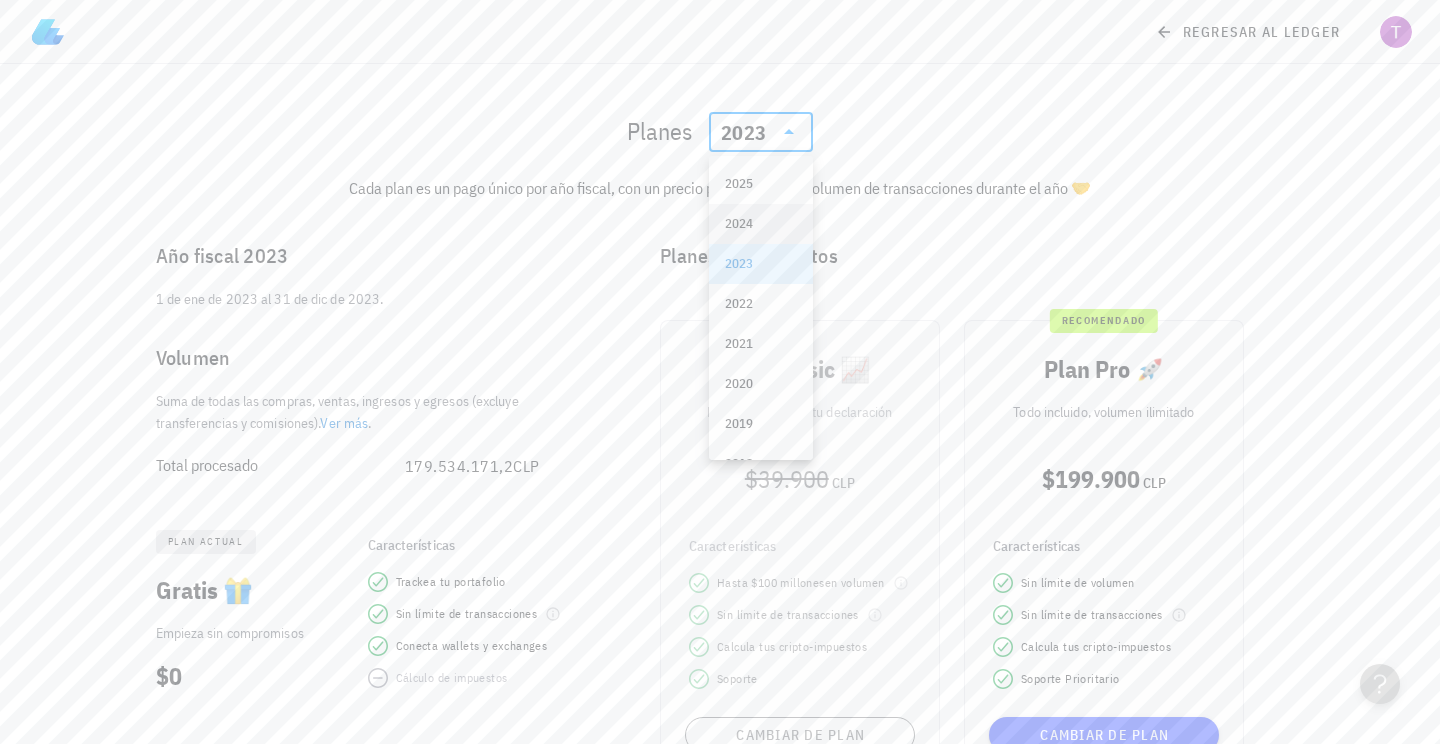 click on "2024" at bounding box center (761, 224) 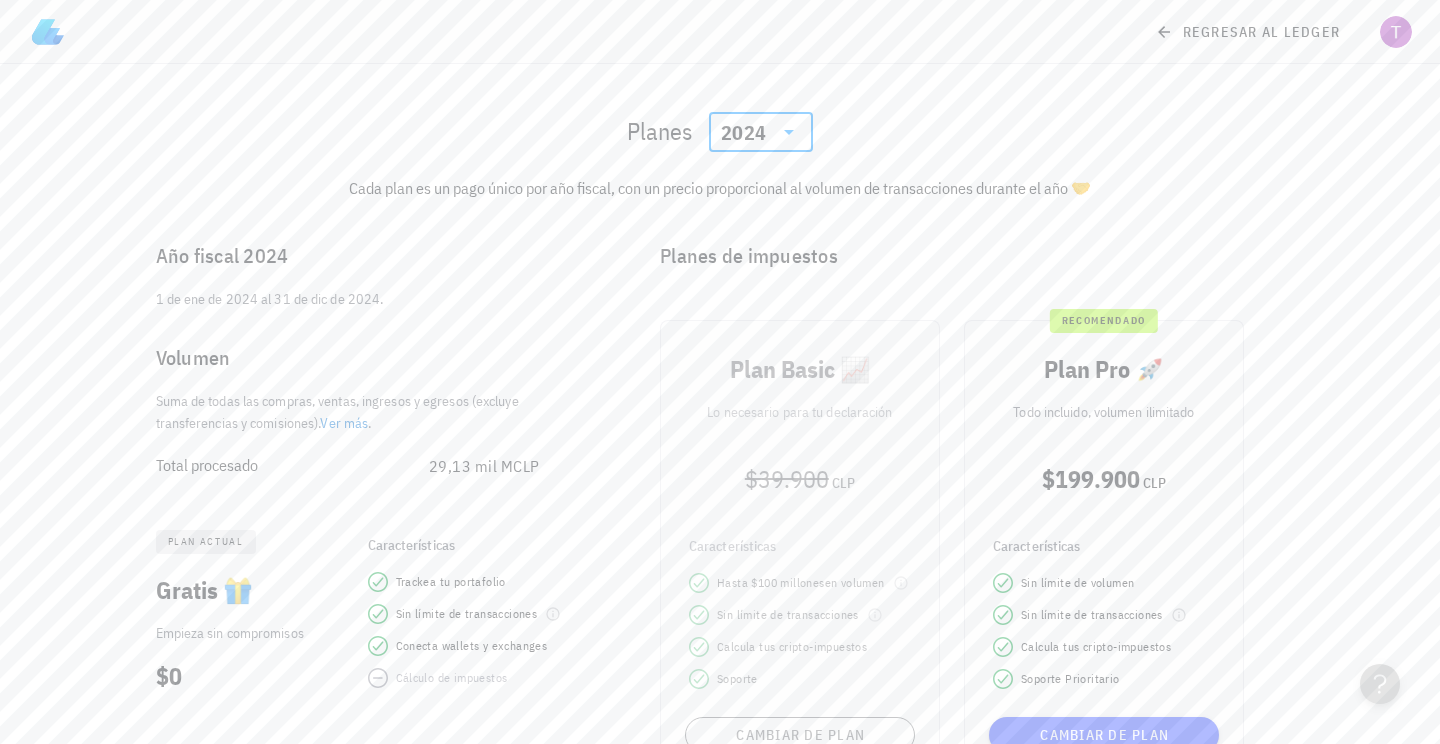 click 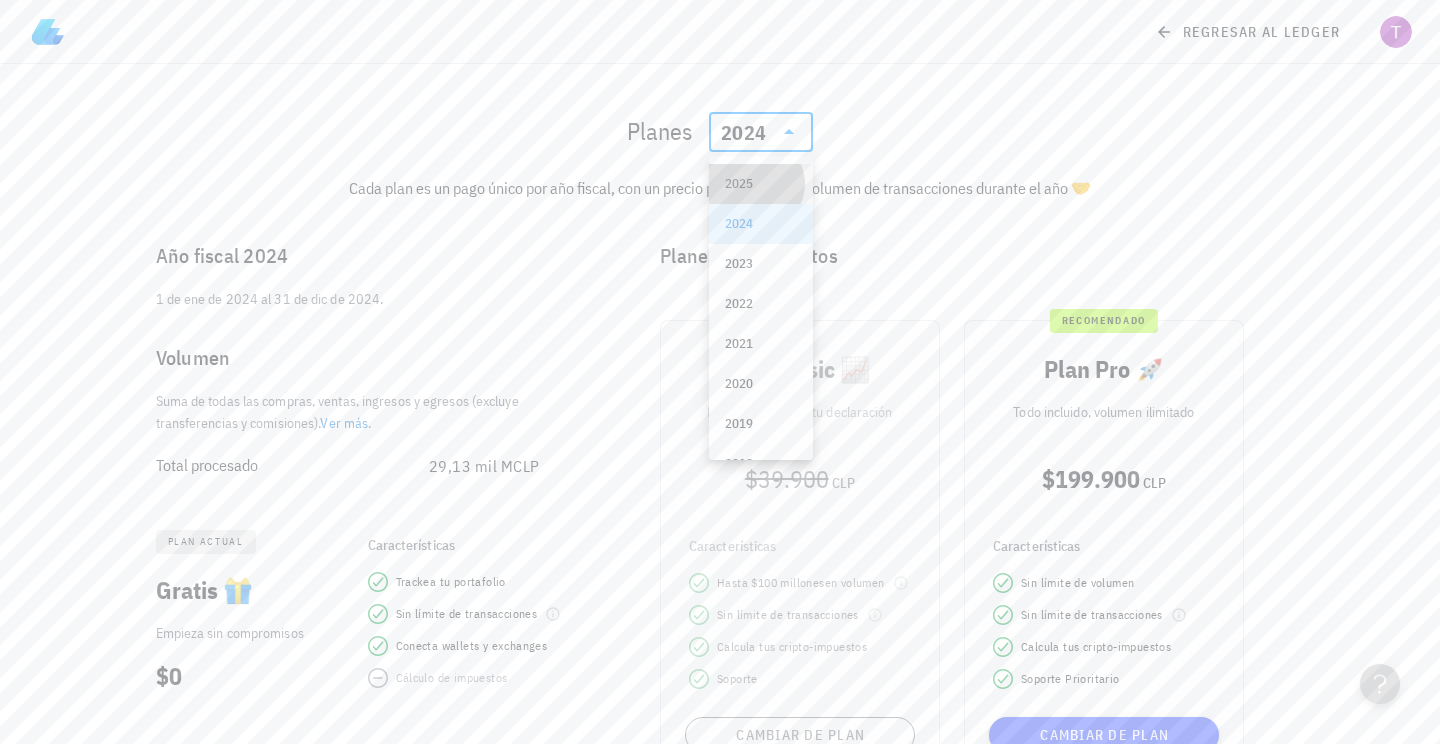 click on "2025" at bounding box center [761, 184] 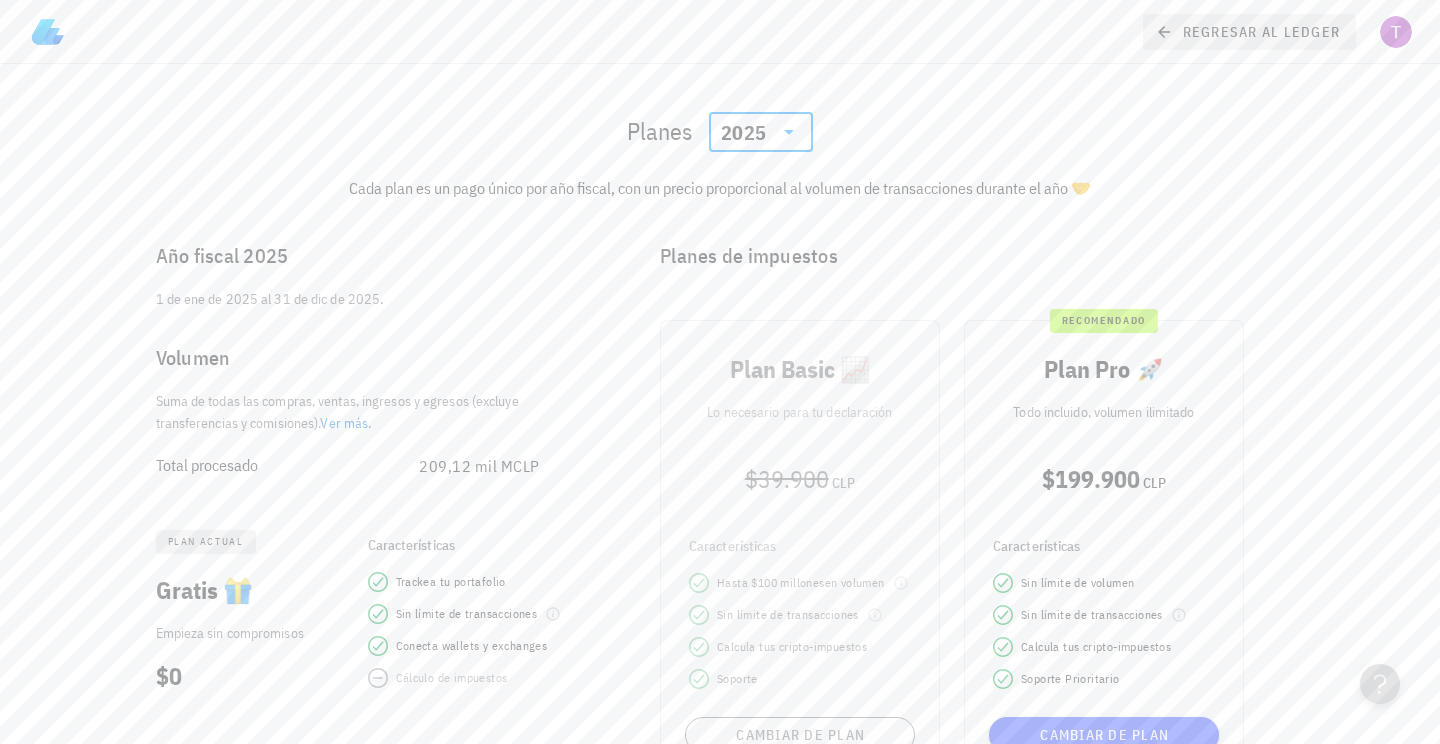 click on "regresar al ledger" at bounding box center [1249, 32] 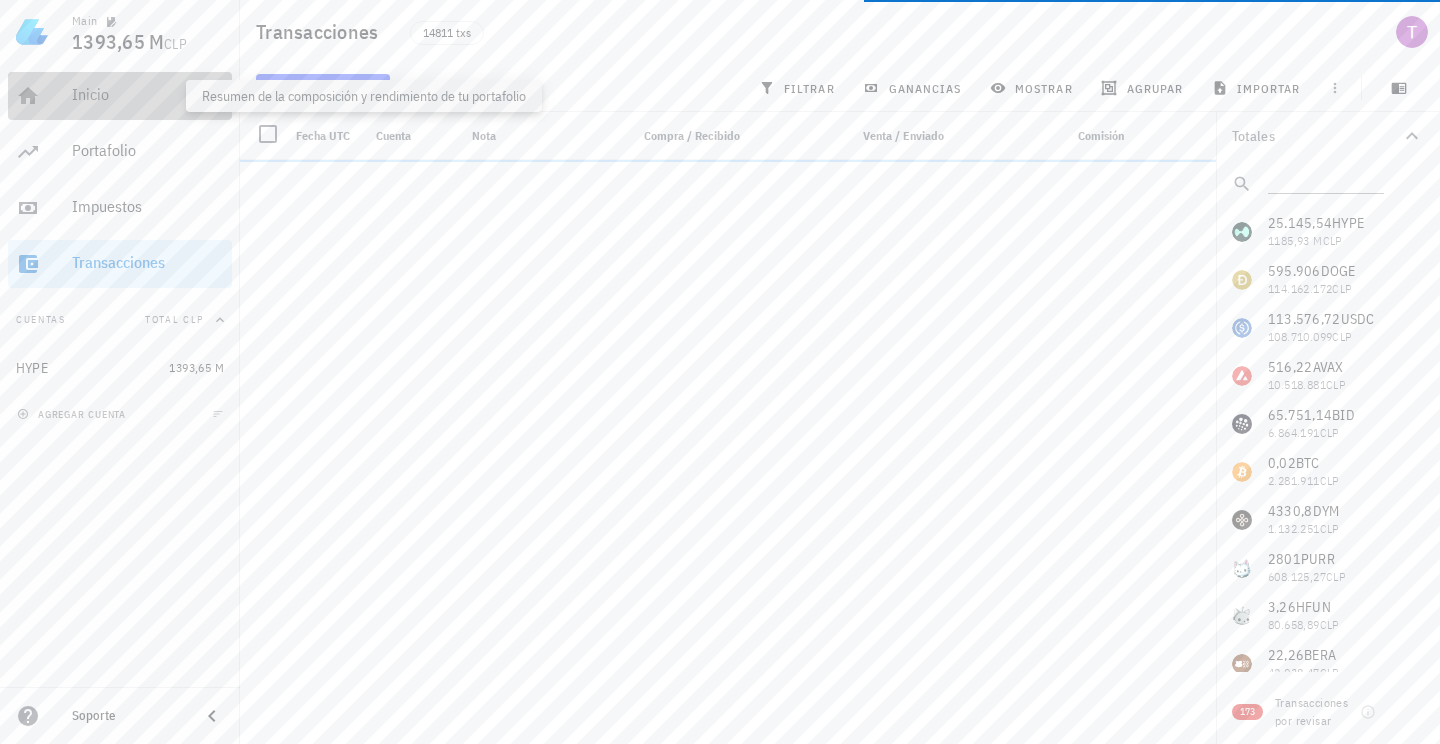 click on "Inicio" at bounding box center (148, 94) 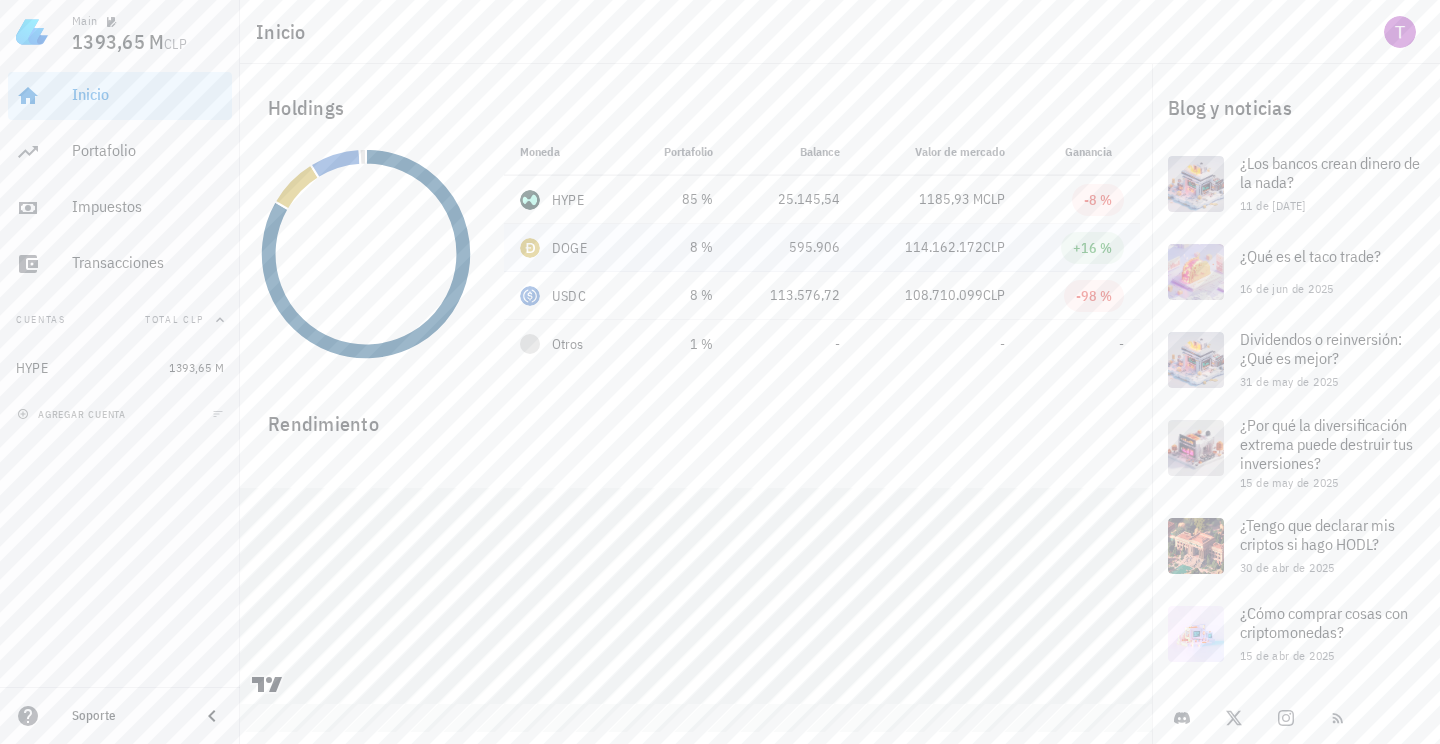 scroll, scrollTop: 0, scrollLeft: 0, axis: both 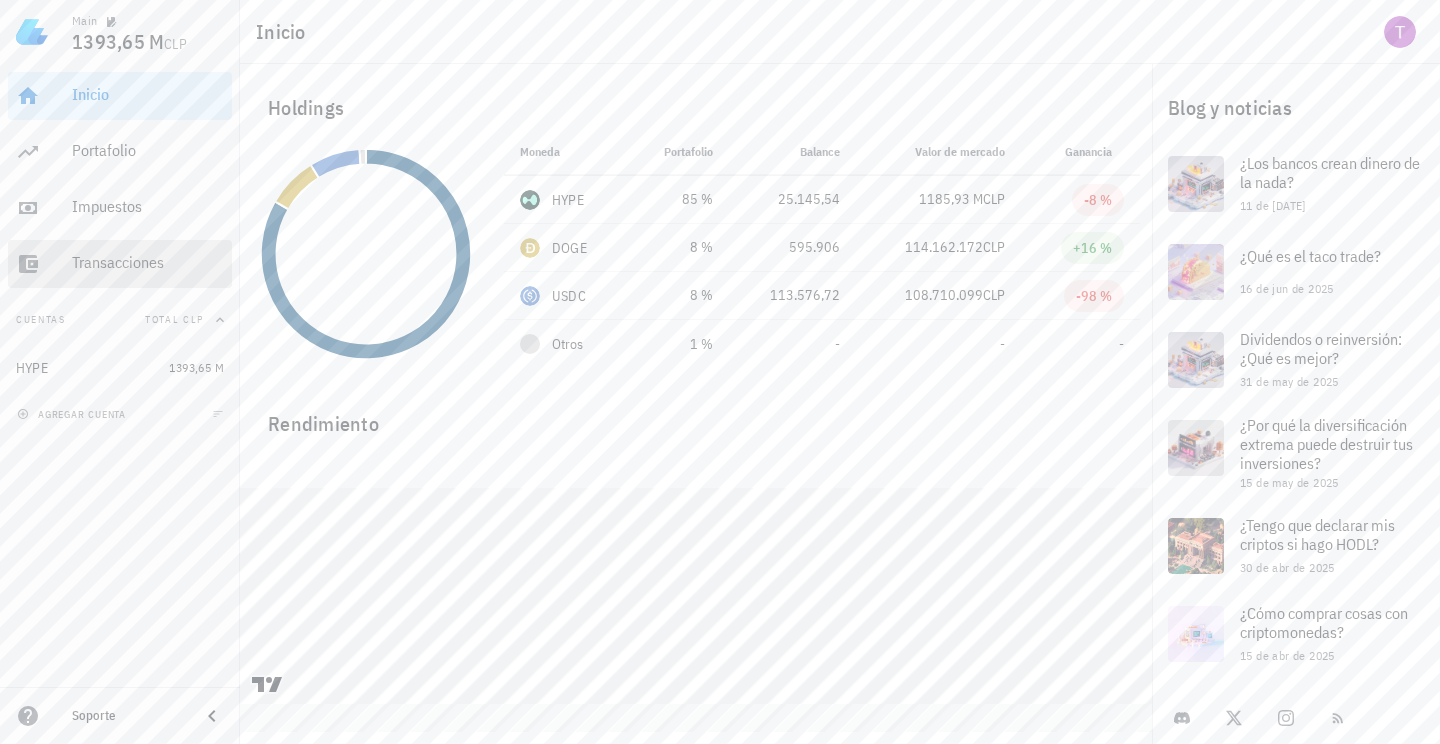 click on "Transacciones" at bounding box center (148, 262) 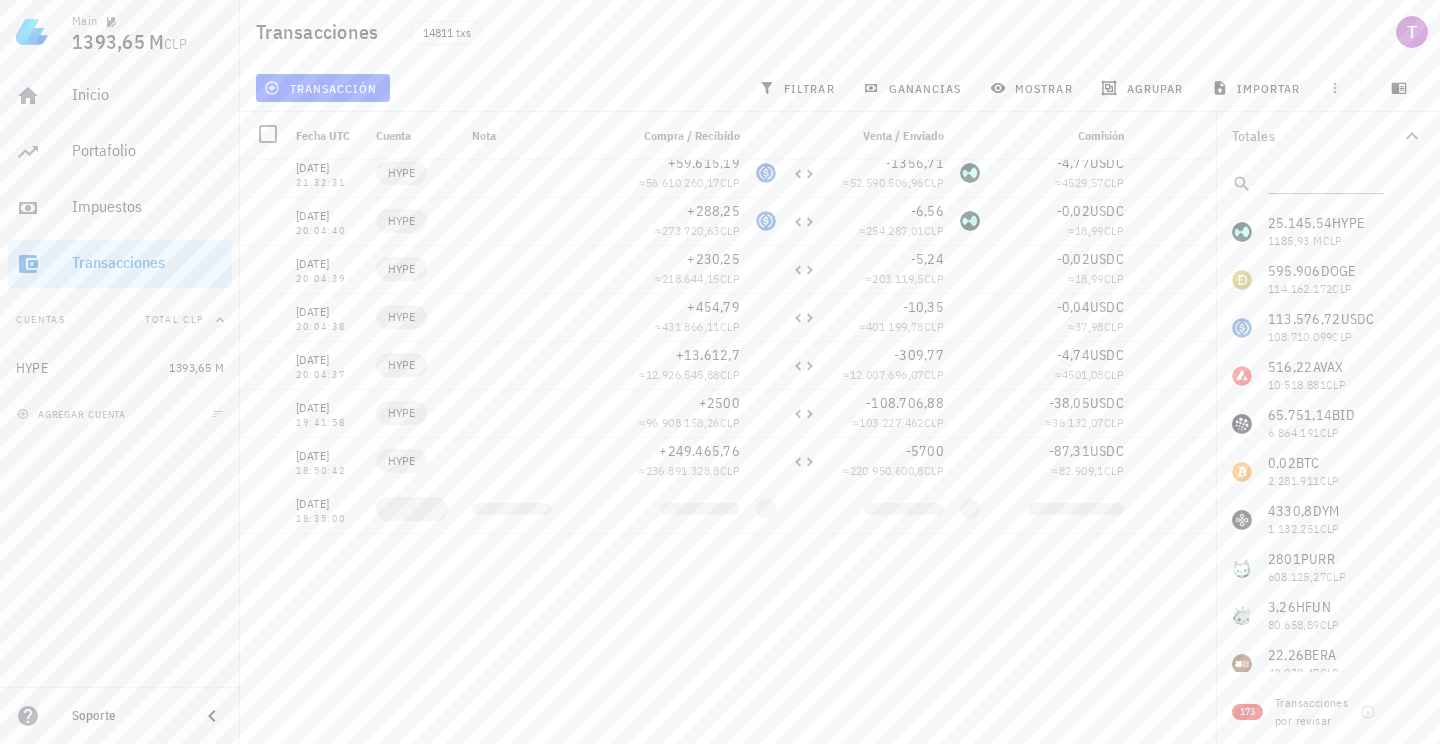 scroll, scrollTop: 5057, scrollLeft: 0, axis: vertical 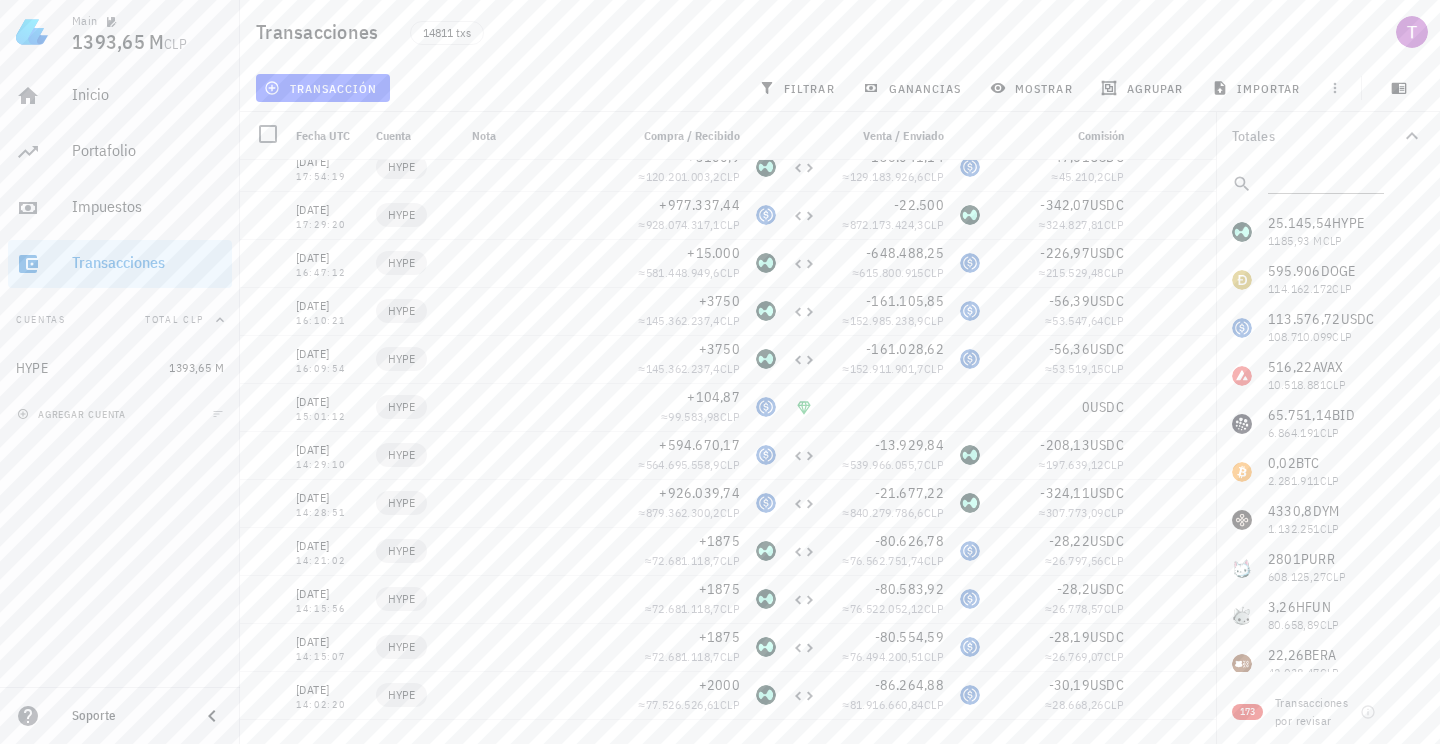 click on "25.145,54  HYPE   1185,93 M  CLP     595.906  DOGE   114.162.172  CLP     113.576,72  USDC   108.710.099  CLP     516,22  AVAX   10.518.881  CLP     65.751,14  BID   6.864.191  CLP     0,02  BTC   2.281.911  CLP     4330,8  DYM   1.132.251  CLP     2801  PURR   608.125,27  CLP     3,26  HFUN   80.658,89  CLP     22,26  [PERSON_NAME]   42.038,47  CLP     461,6  WOW   15.256,37  CLP     0,01  BNB   6607,89  CLP     893,77  MEOW   680,79  CLP     78,05  ASI   300,61  CLP     8111,35  LICK   194,14  CLP     166,93  NEIRO   76,93  CLP     3,3  FUN   57,74  CLP     9,39  [PERSON_NAME]   15,17  CLP     30,79  PEAR   11,49  CLP     4,53  PIP   6,06  CLP     29,67  PANDA   4,59  CLP     7,82  HODL   2,32  CLP     0,23  HOP   1,84  CLP     0,02  SCHIZO   0,03  CLP     3,9  STAR   0,01  CLP     0  W   0  CLP     0  AR   0  CLP     0  IP   0  CLP     0  OP   0  CLP     0  ALT   0  CLP     0  APE   0  CLP     0  APT   0  CLP     0  ARB   0  CLP     0  BCH   0  CLP     0" at bounding box center (1328, 1528) 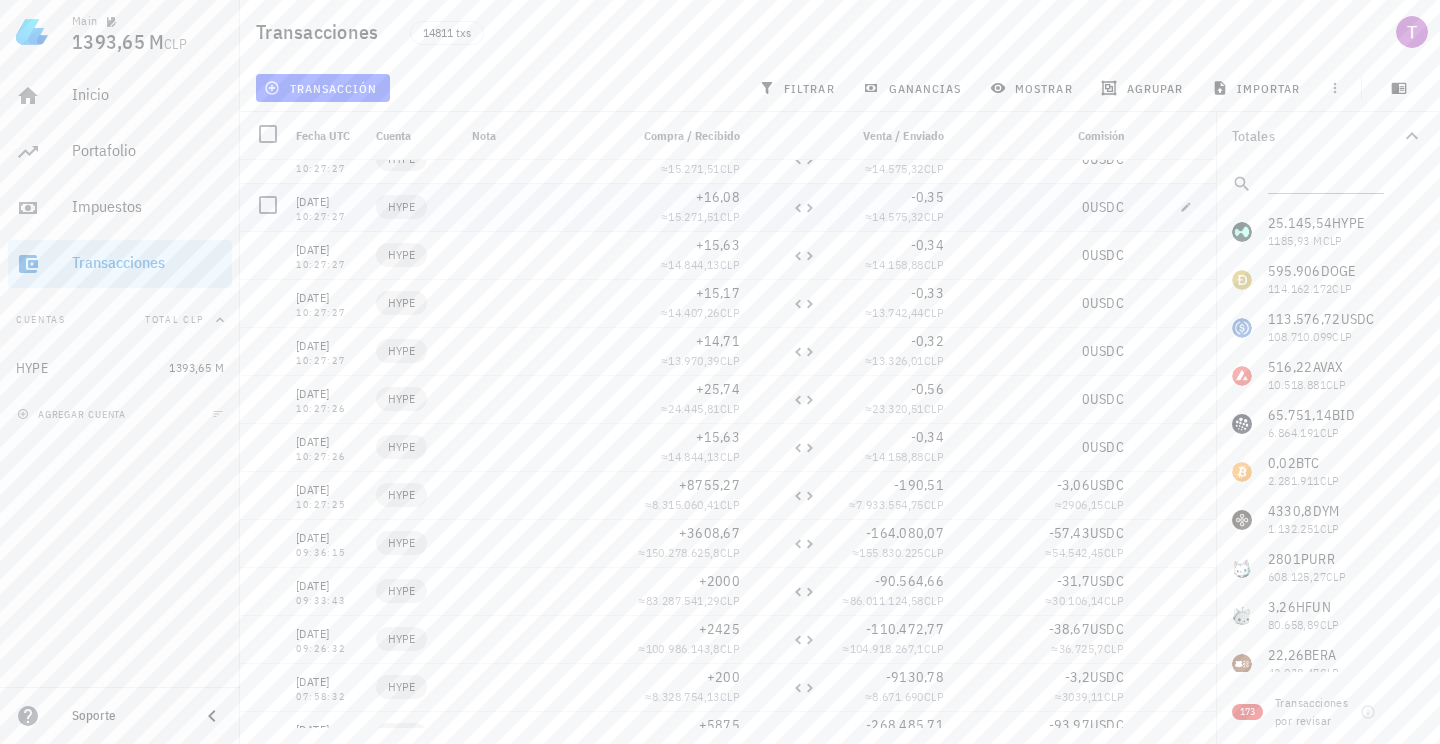 scroll, scrollTop: 3625, scrollLeft: 0, axis: vertical 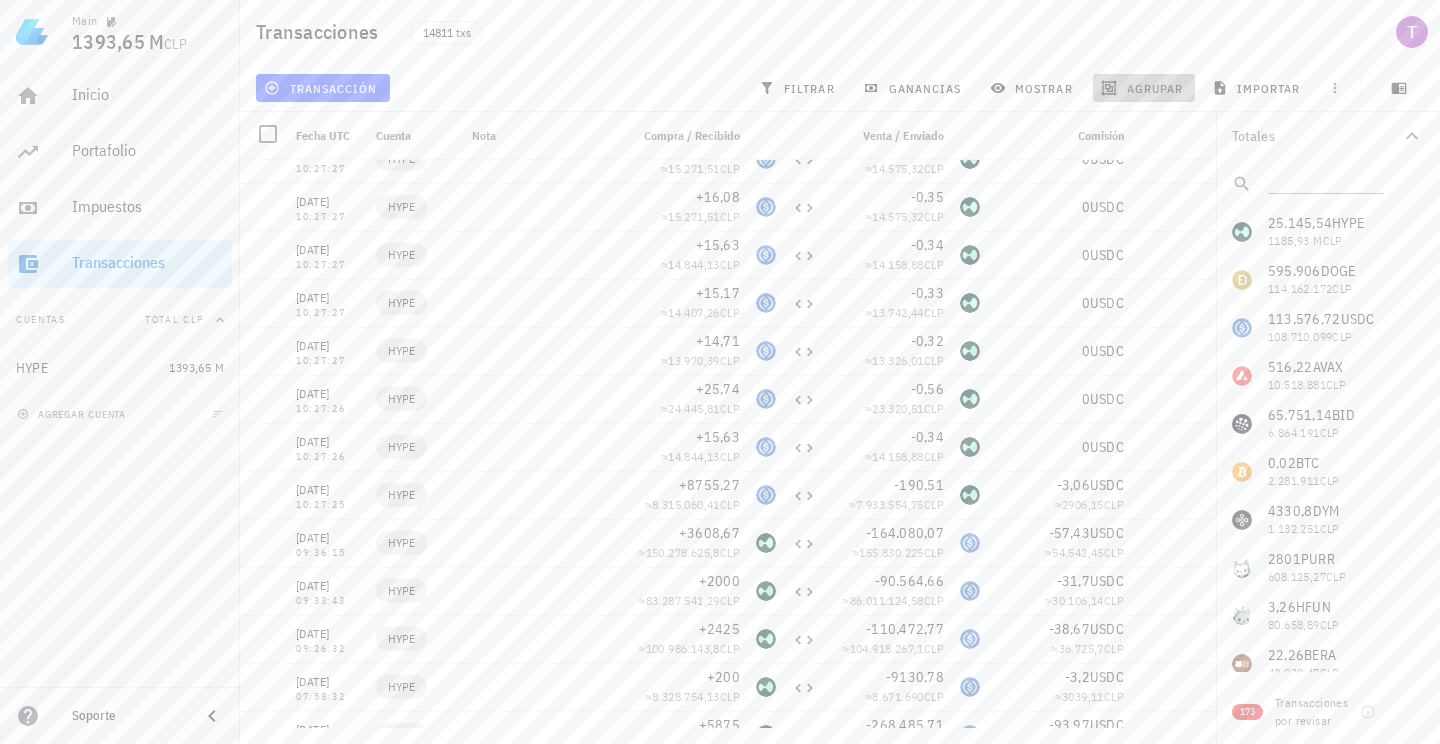click on "agrupar" at bounding box center [1144, 88] 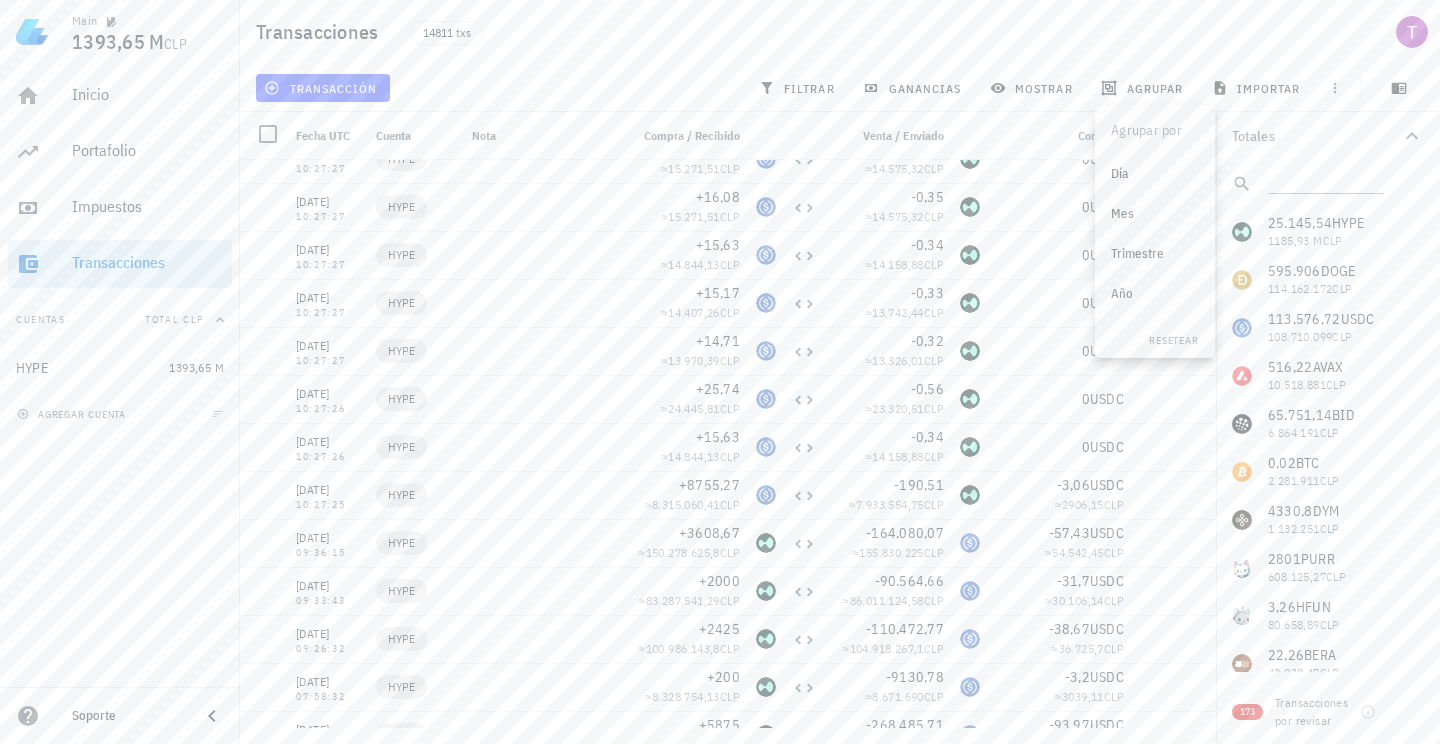 click on "Año" at bounding box center [1155, 294] 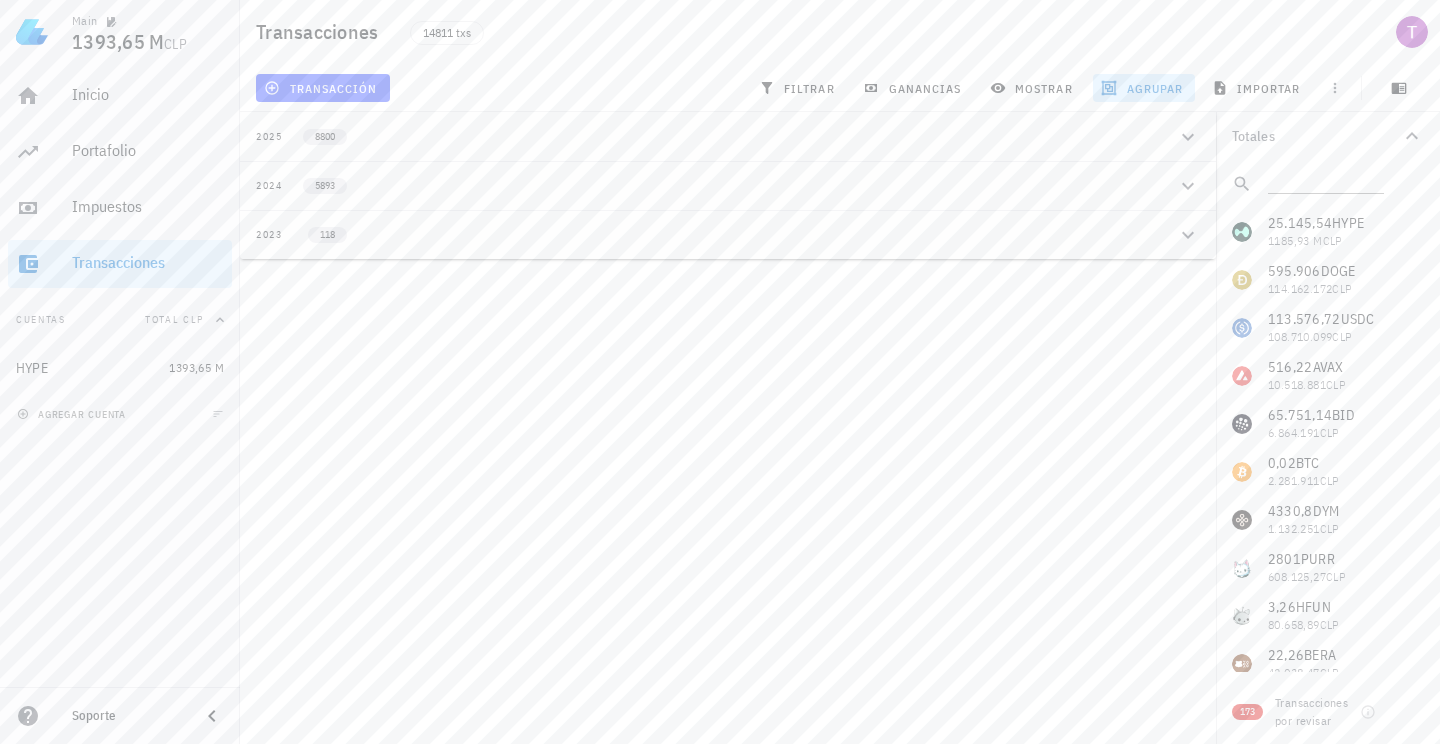 click on "2024
5893" at bounding box center (716, 185) 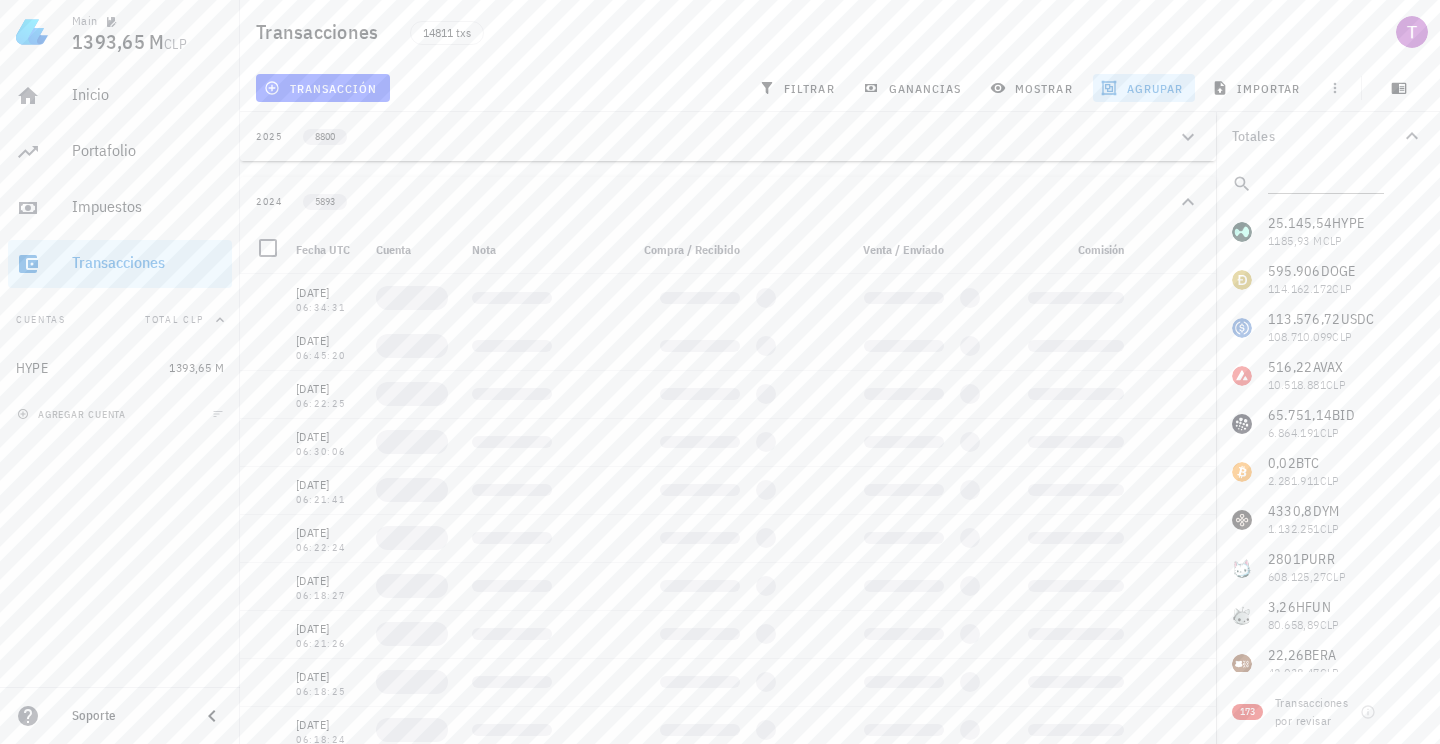 scroll, scrollTop: 0, scrollLeft: 0, axis: both 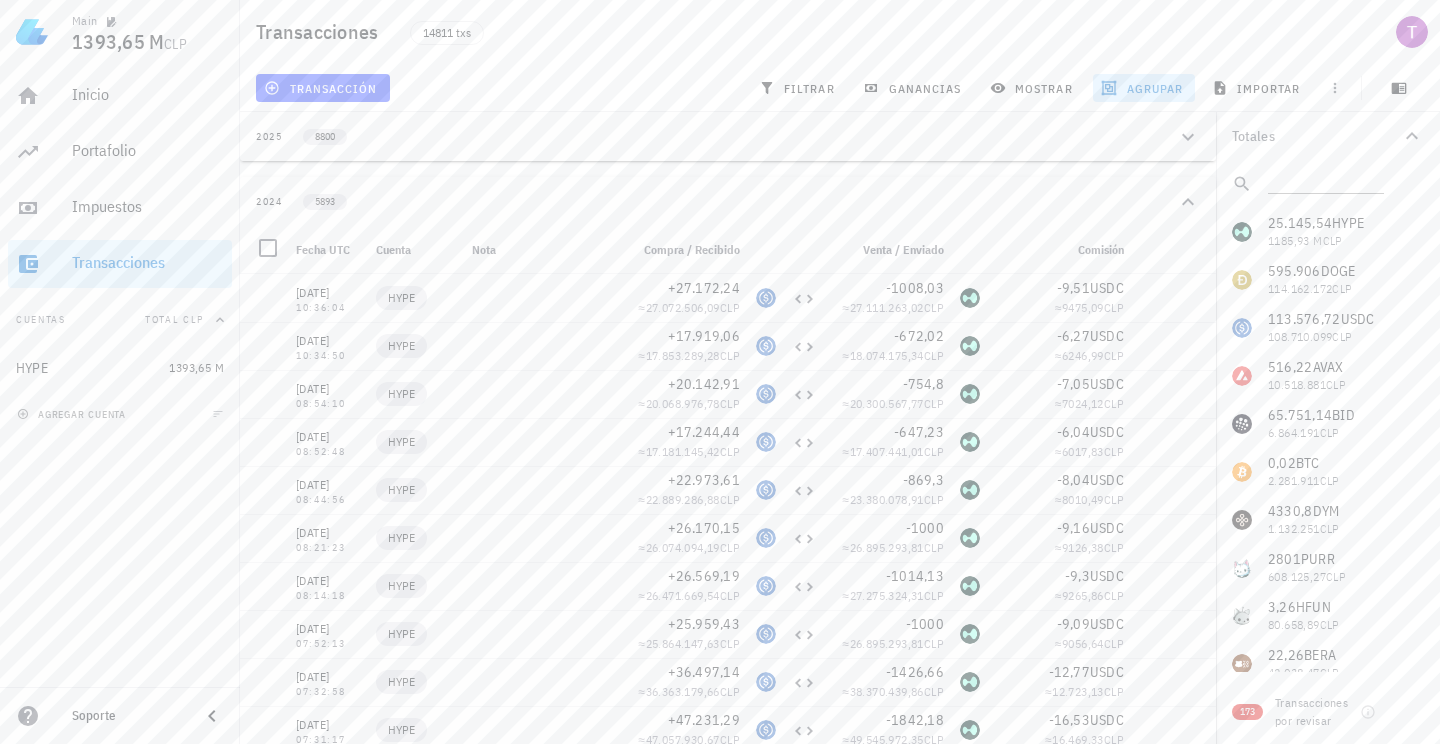 drag, startPoint x: 1146, startPoint y: 81, endPoint x: 1146, endPoint y: 163, distance: 82 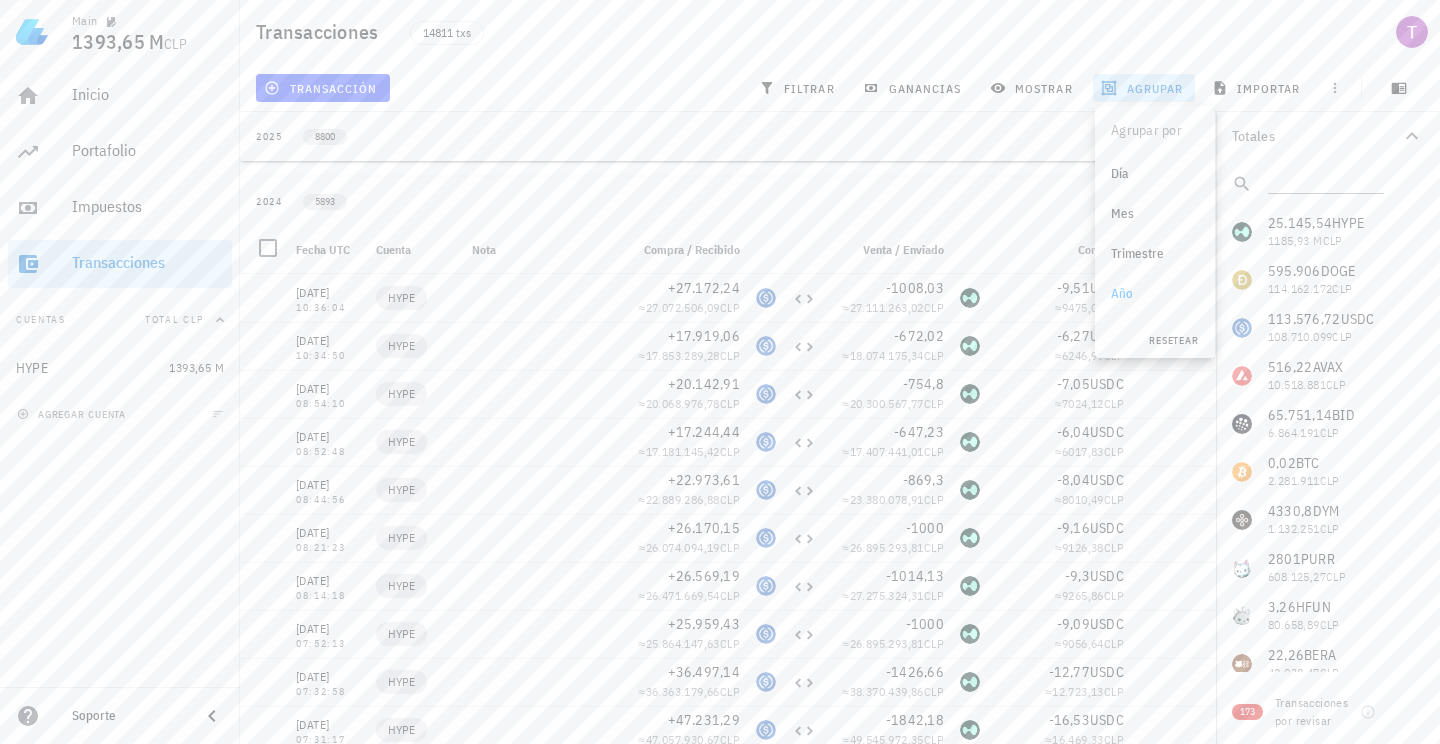 click on "resetear" at bounding box center (1173, 340) 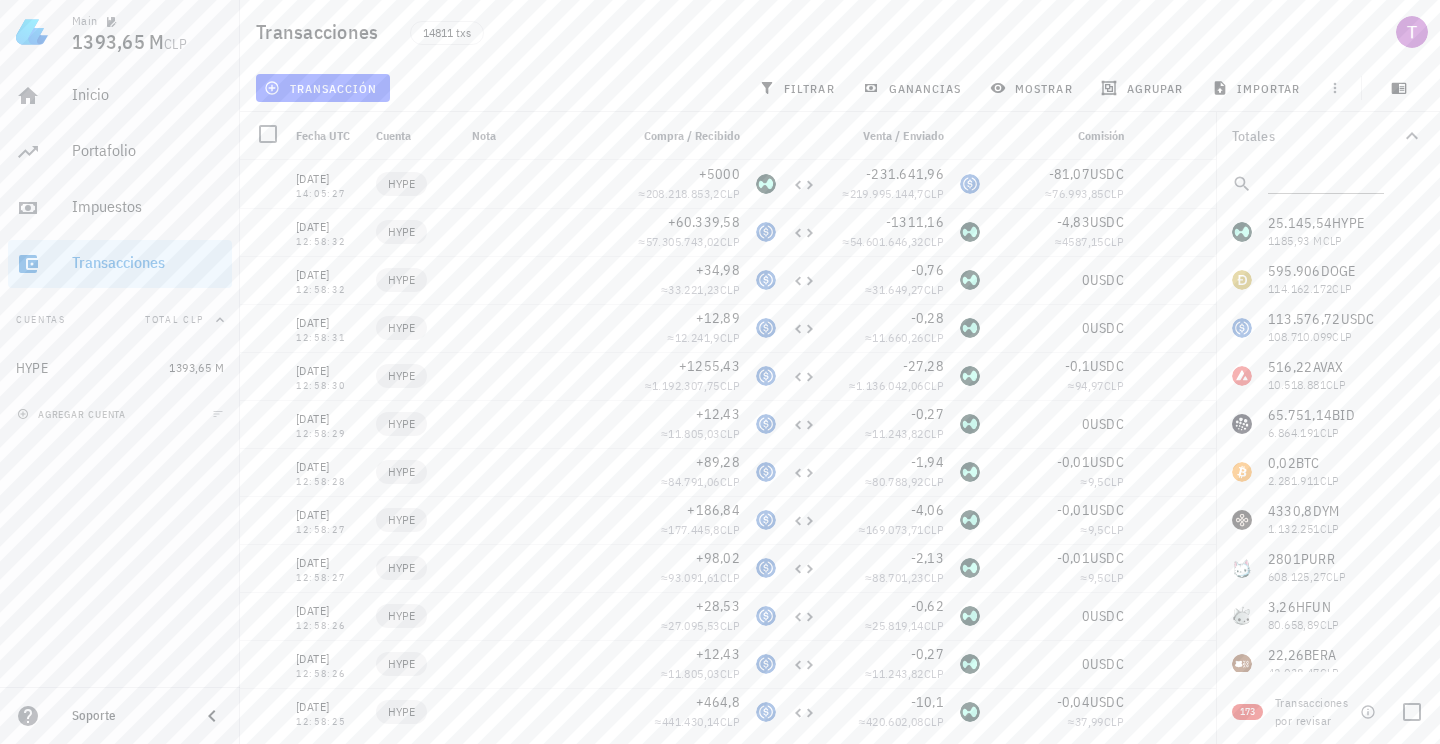 click 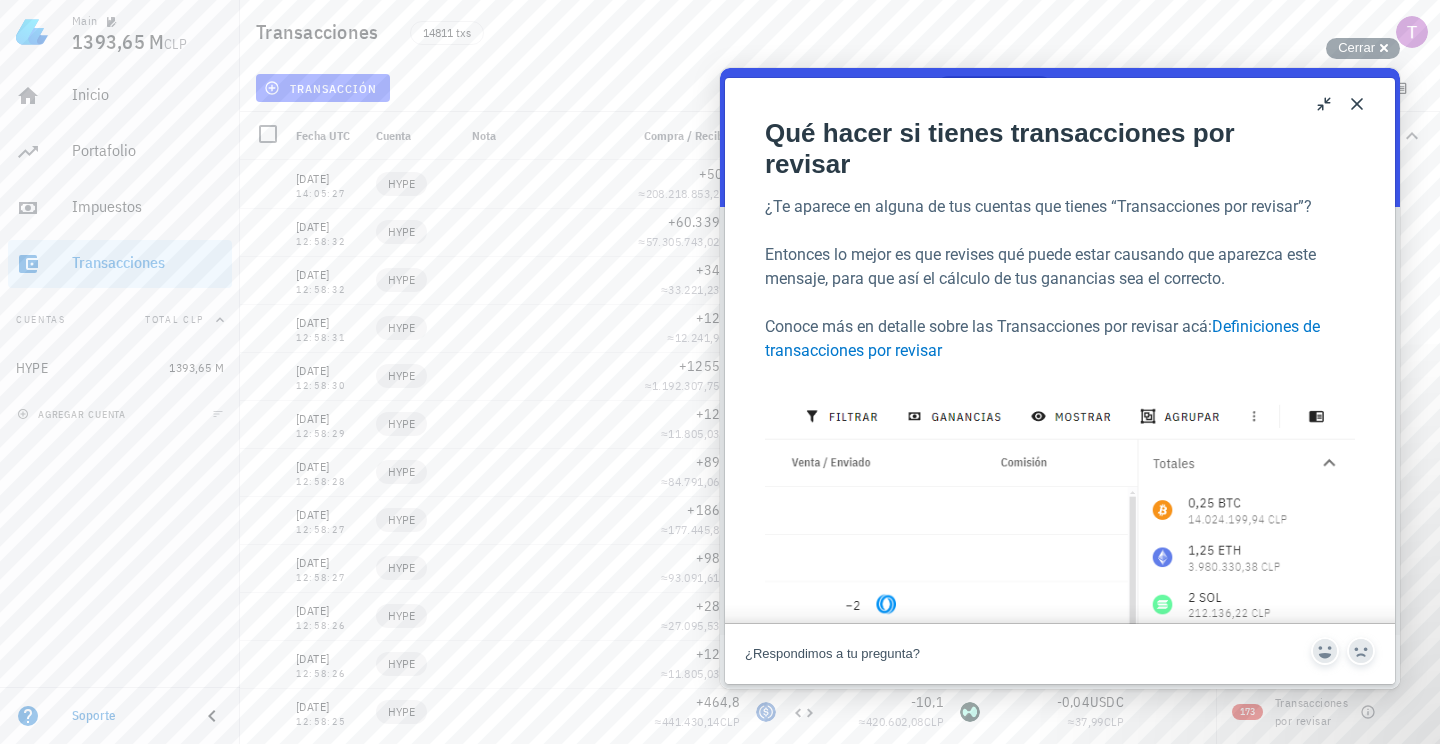 scroll, scrollTop: 0, scrollLeft: 0, axis: both 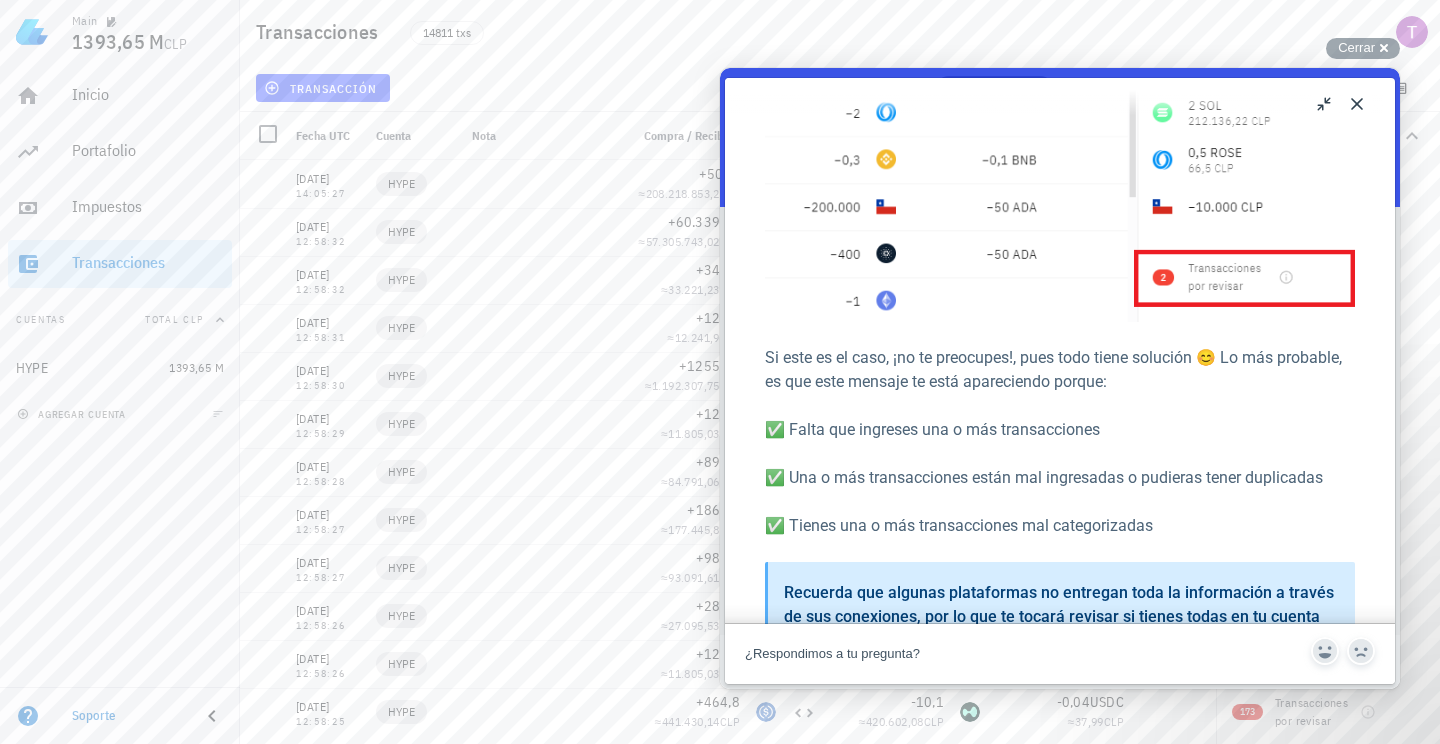 click on "Close" at bounding box center (1357, 104) 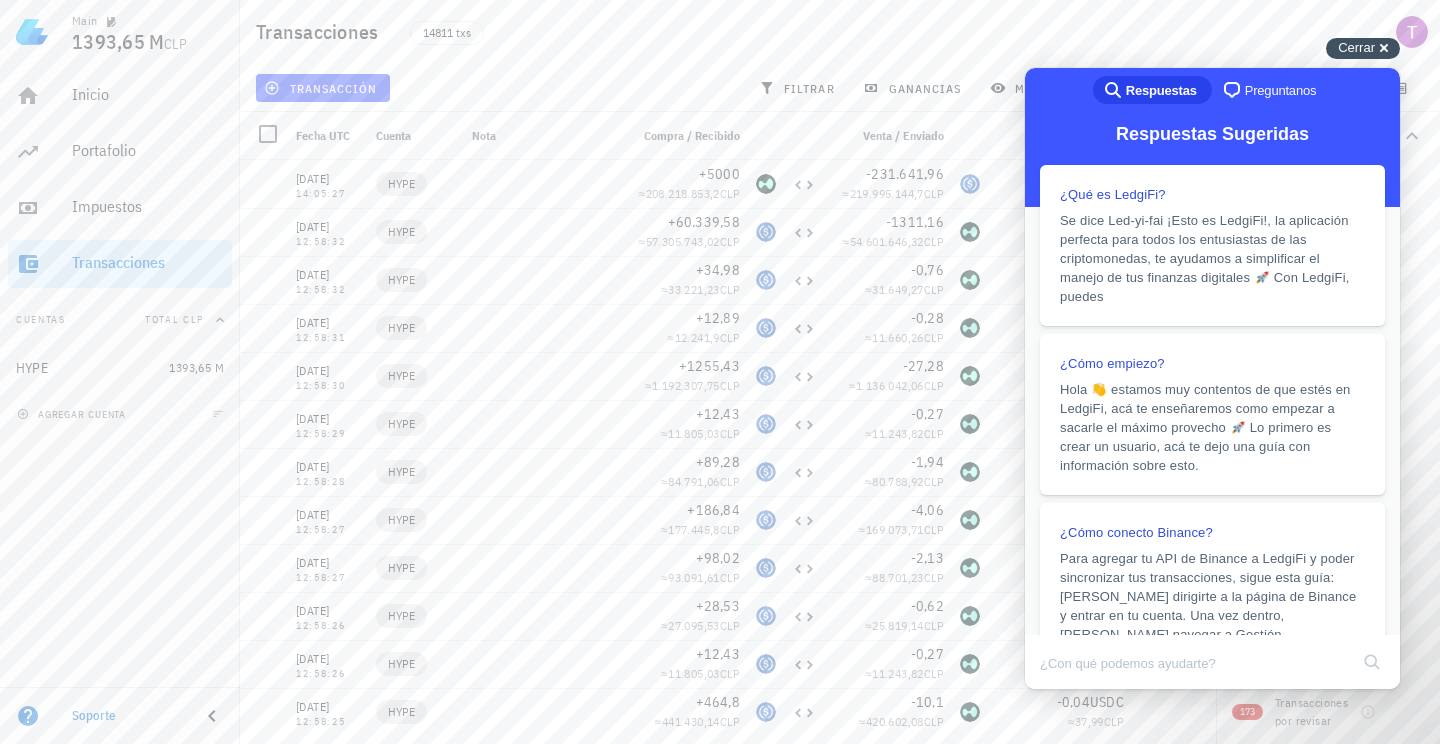 click on "Cerrar" at bounding box center [1356, 47] 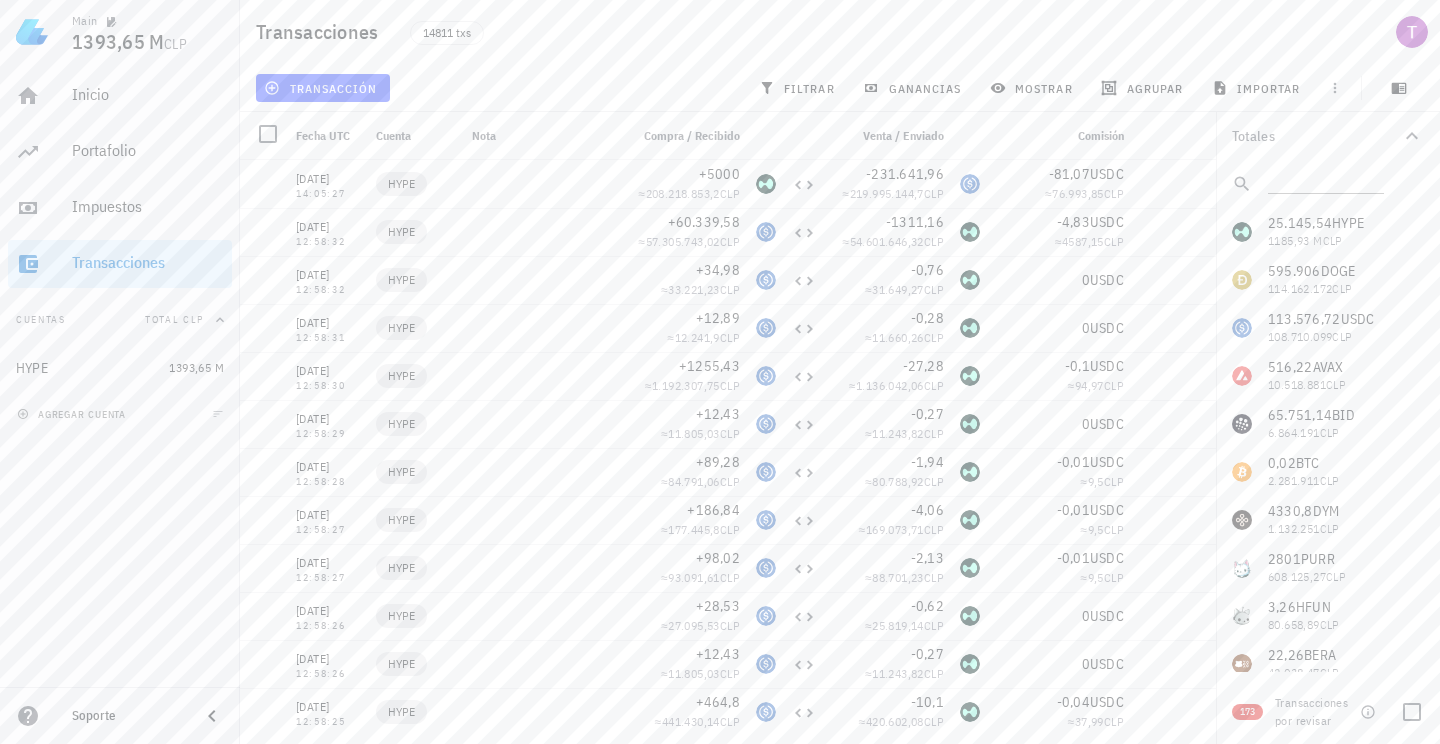 click 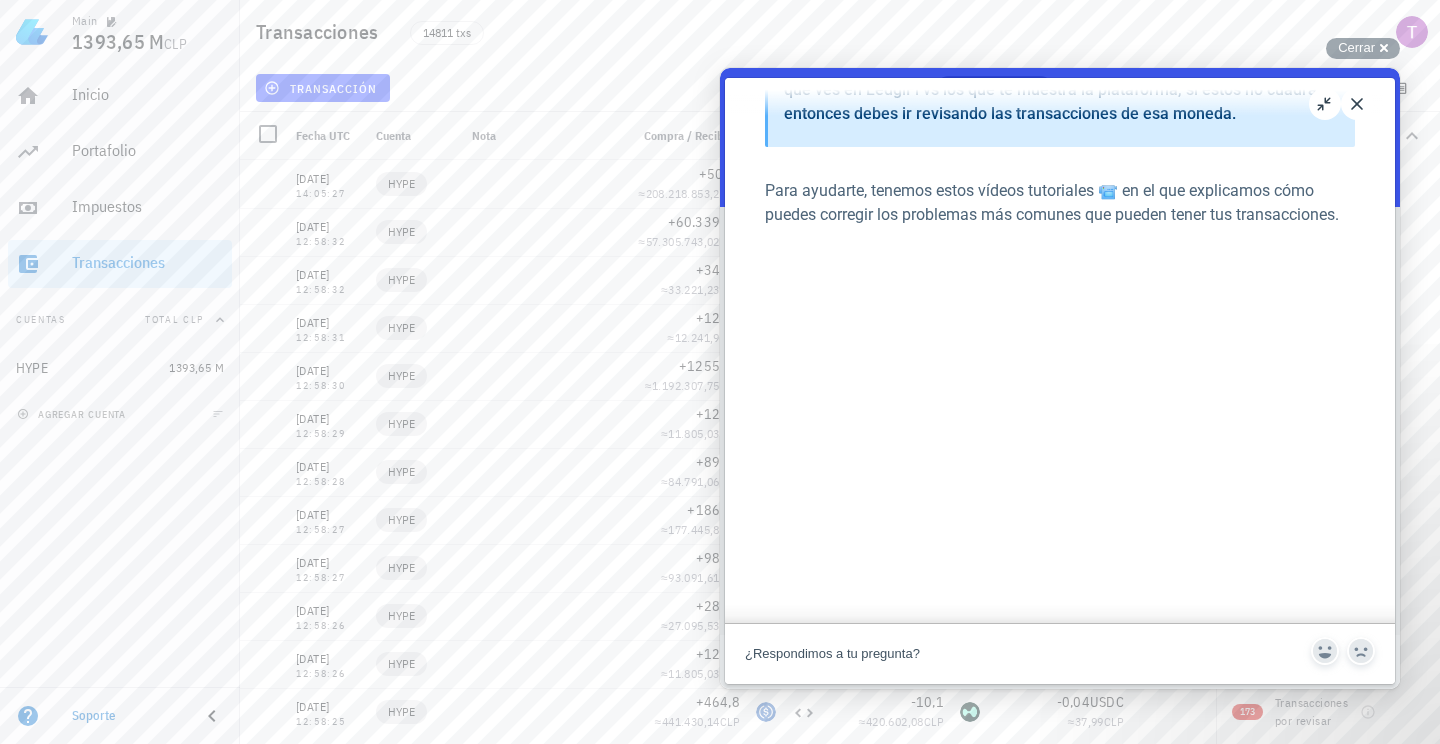 scroll, scrollTop: 1097, scrollLeft: 0, axis: vertical 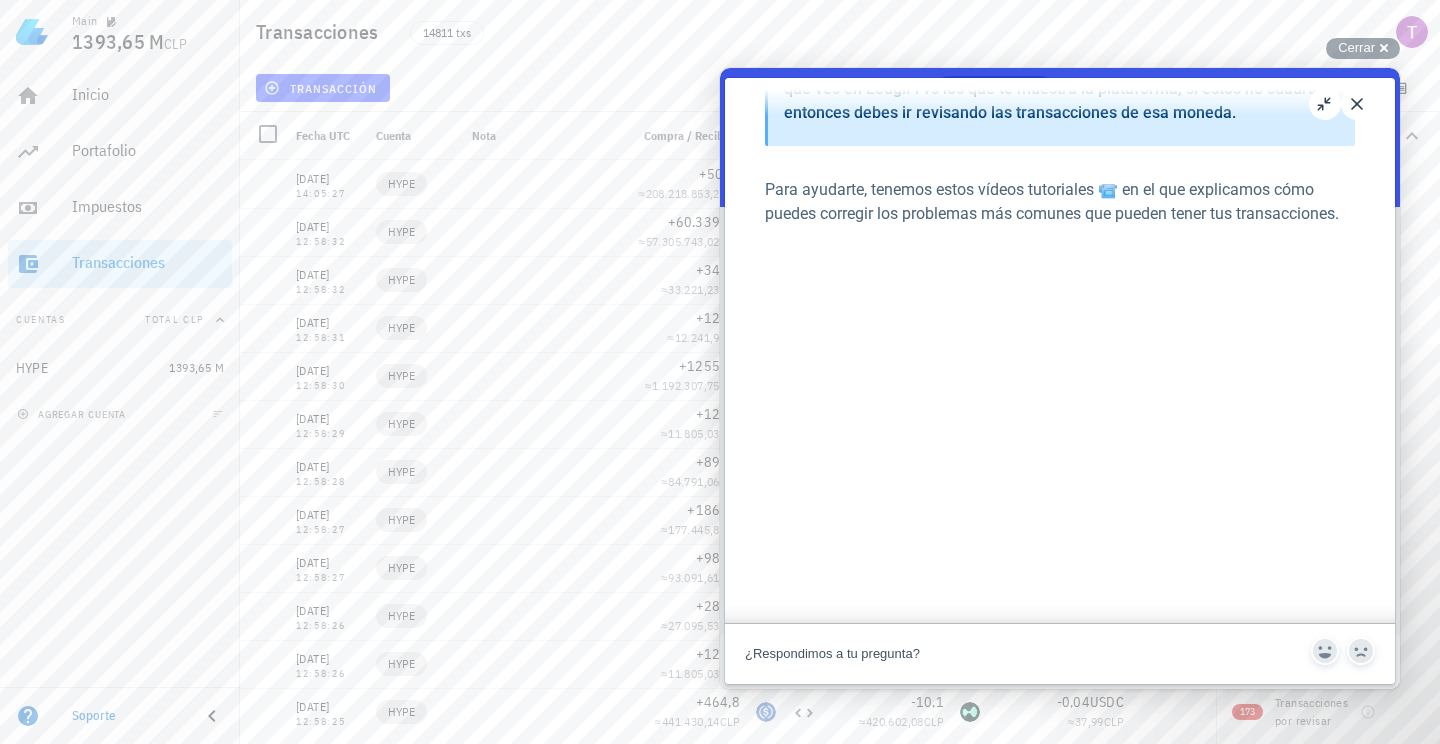 click on "Inicio
[GEOGRAPHIC_DATA]
Impuestos
[GEOGRAPHIC_DATA]
Cuentas
Total
CLP
HYPE       1393,65 M
agregar cuenta" at bounding box center [120, 375] 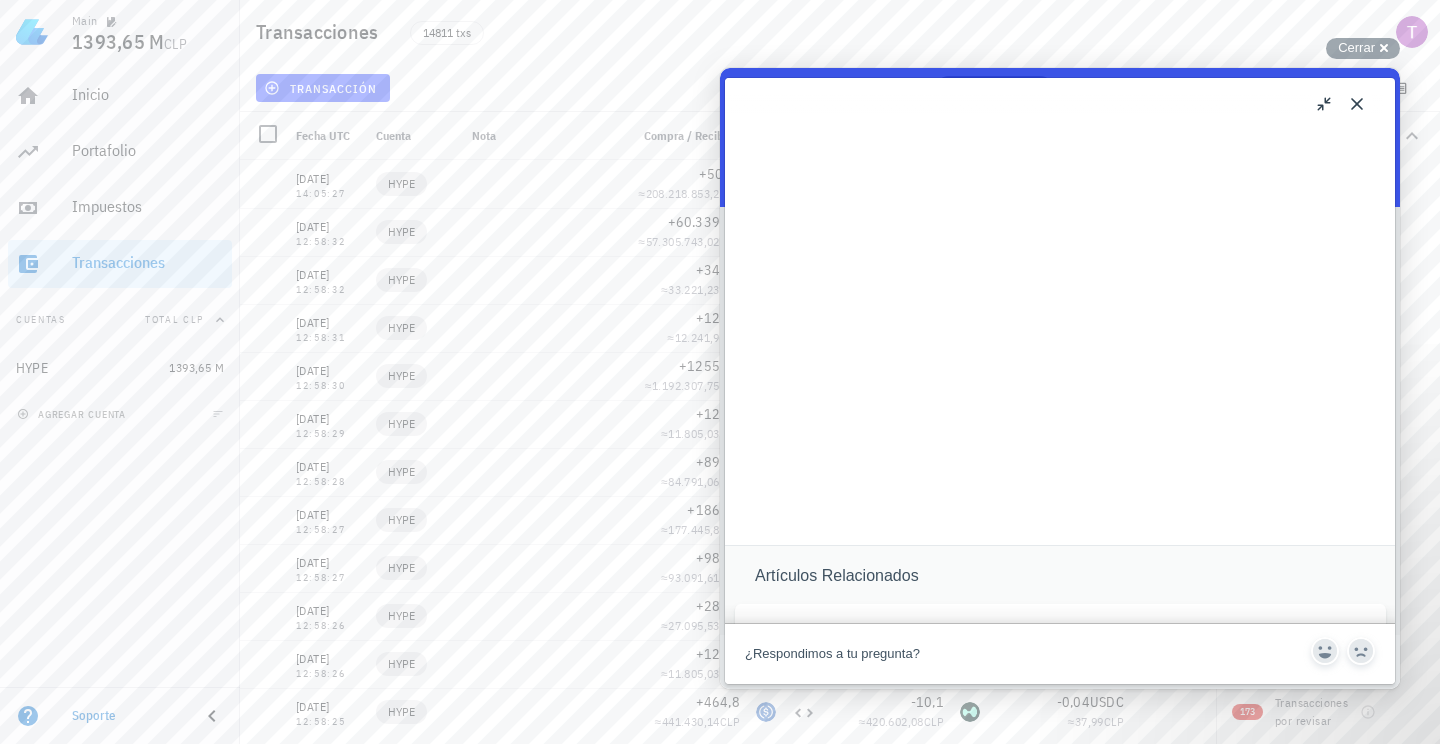 scroll, scrollTop: 1514, scrollLeft: 0, axis: vertical 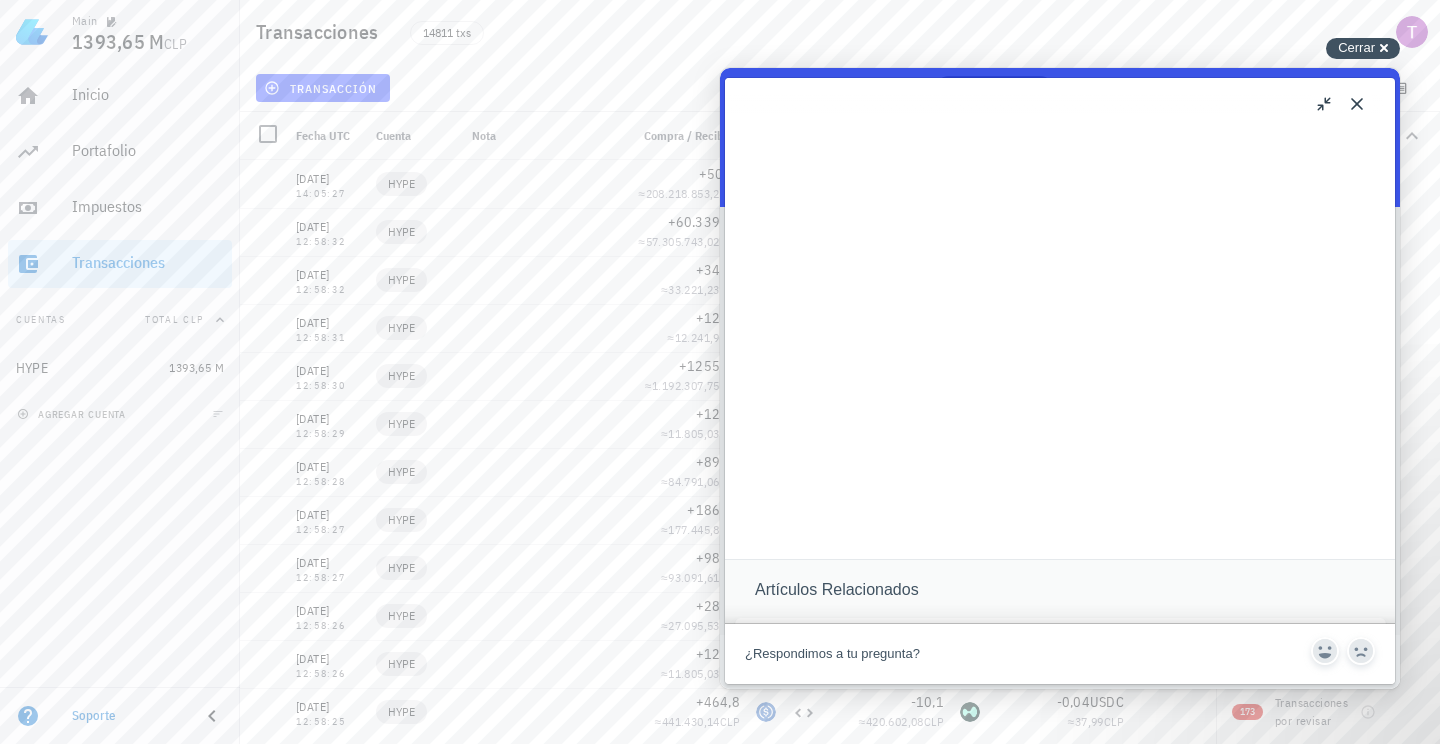 click on "Cerrar" at bounding box center (1356, 47) 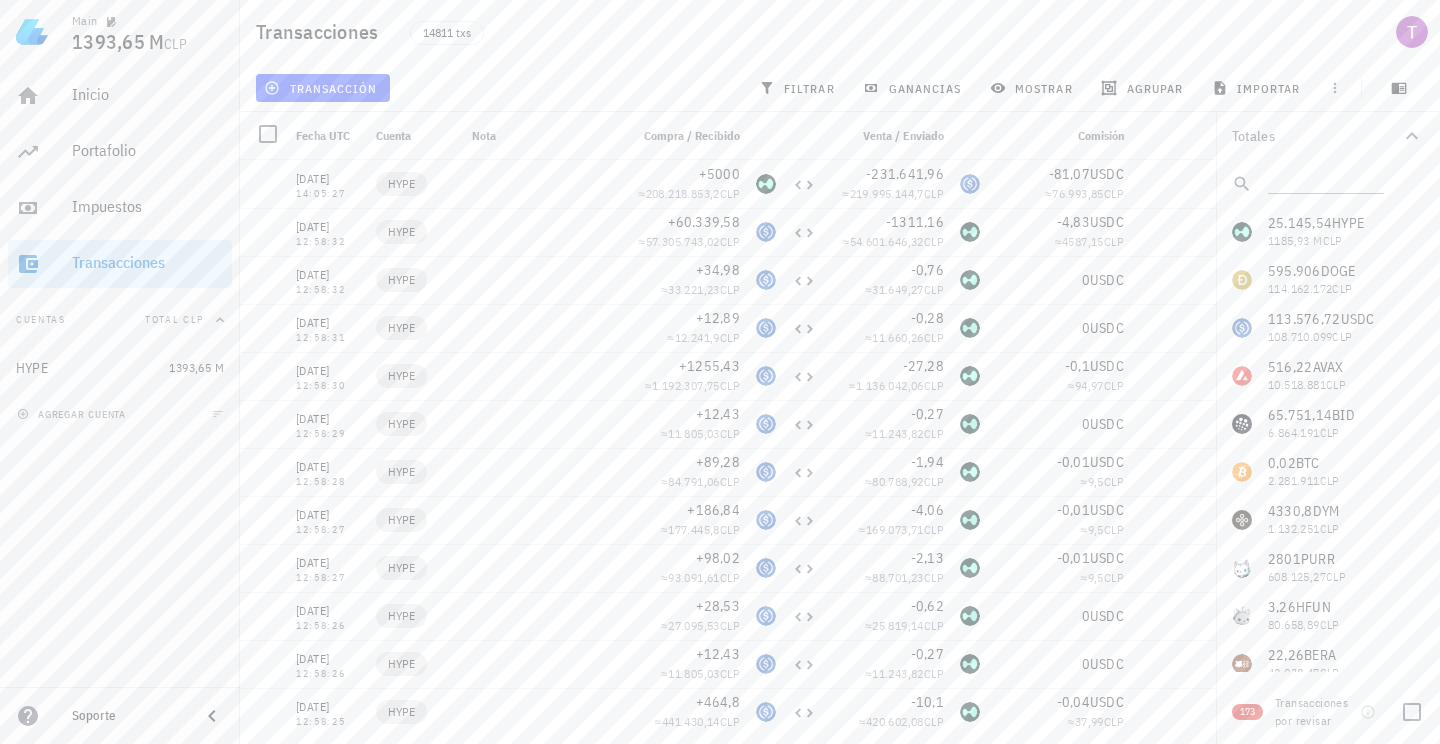 click on "173" at bounding box center [1247, 712] 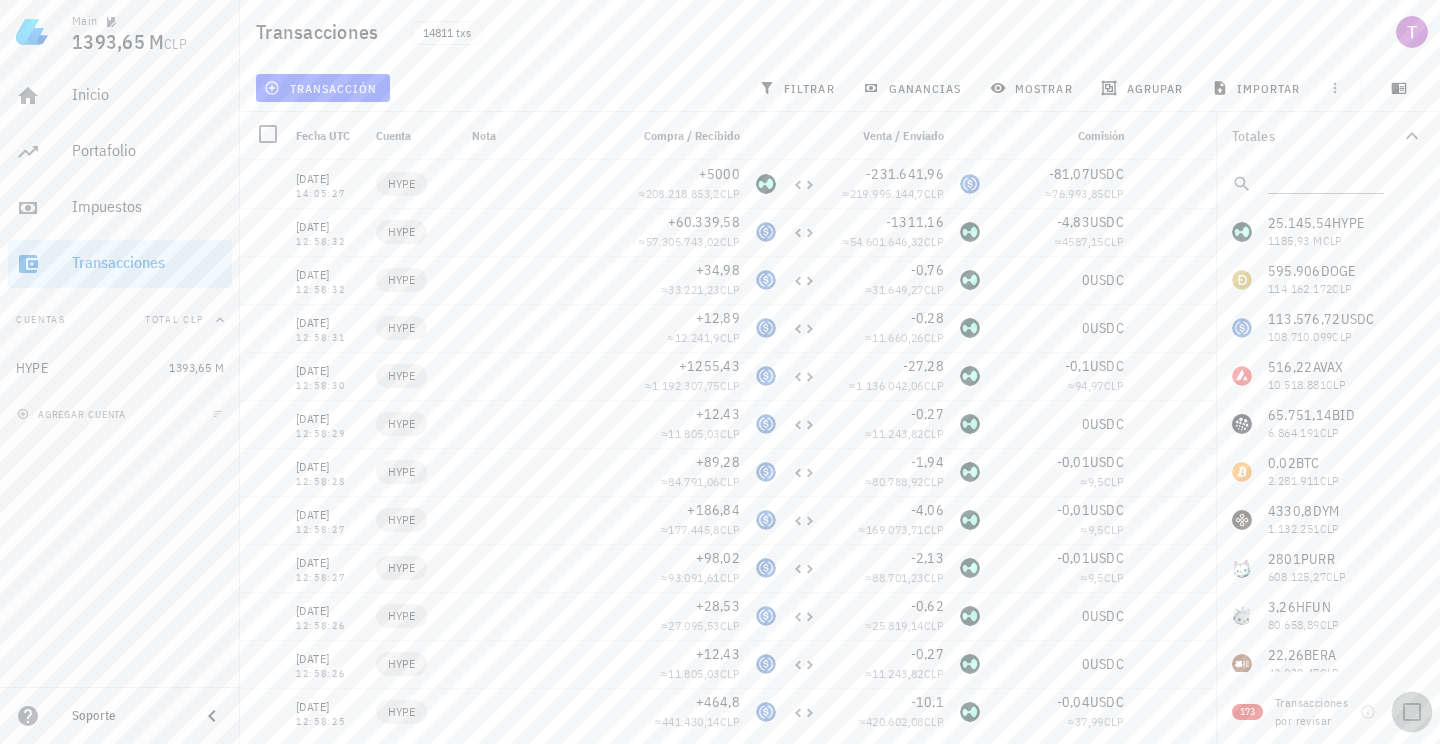 click at bounding box center (1412, 712) 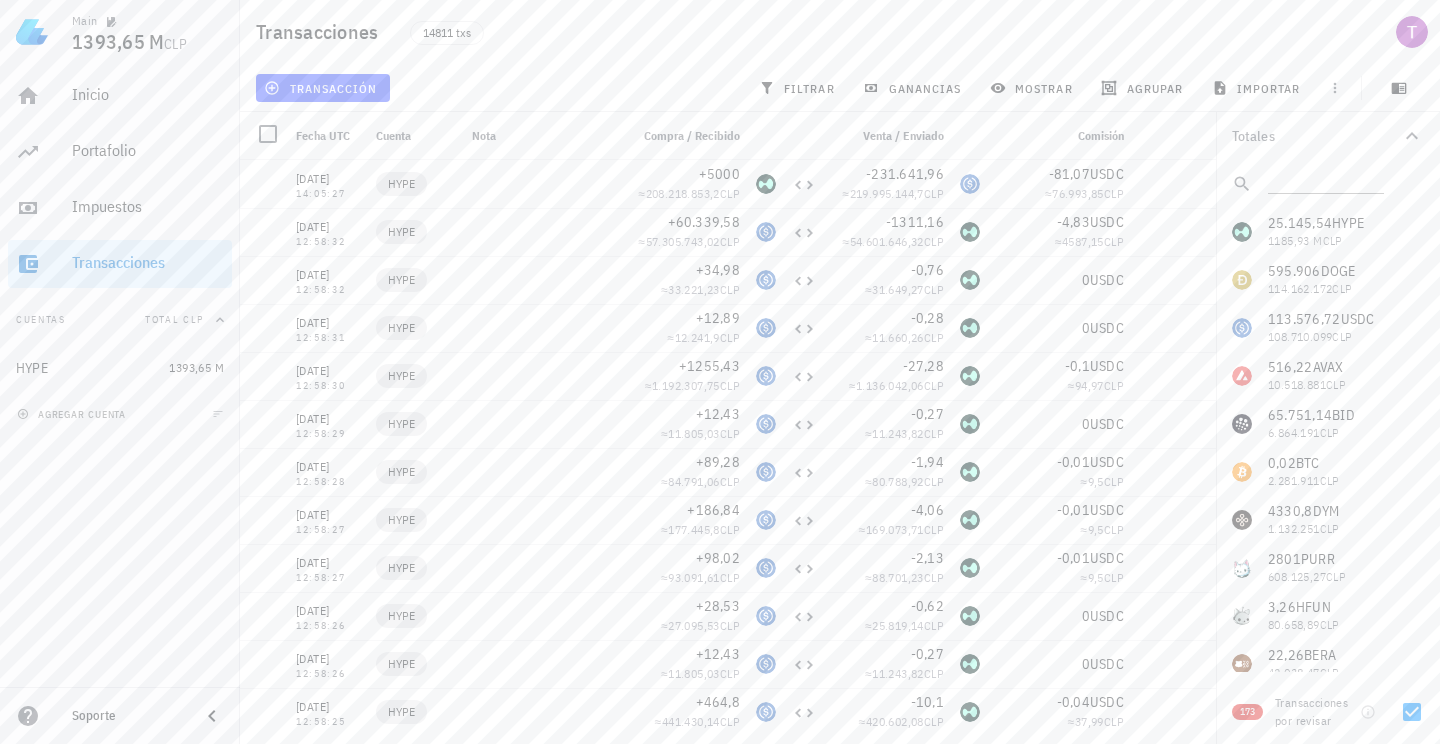 checkbox on "true" 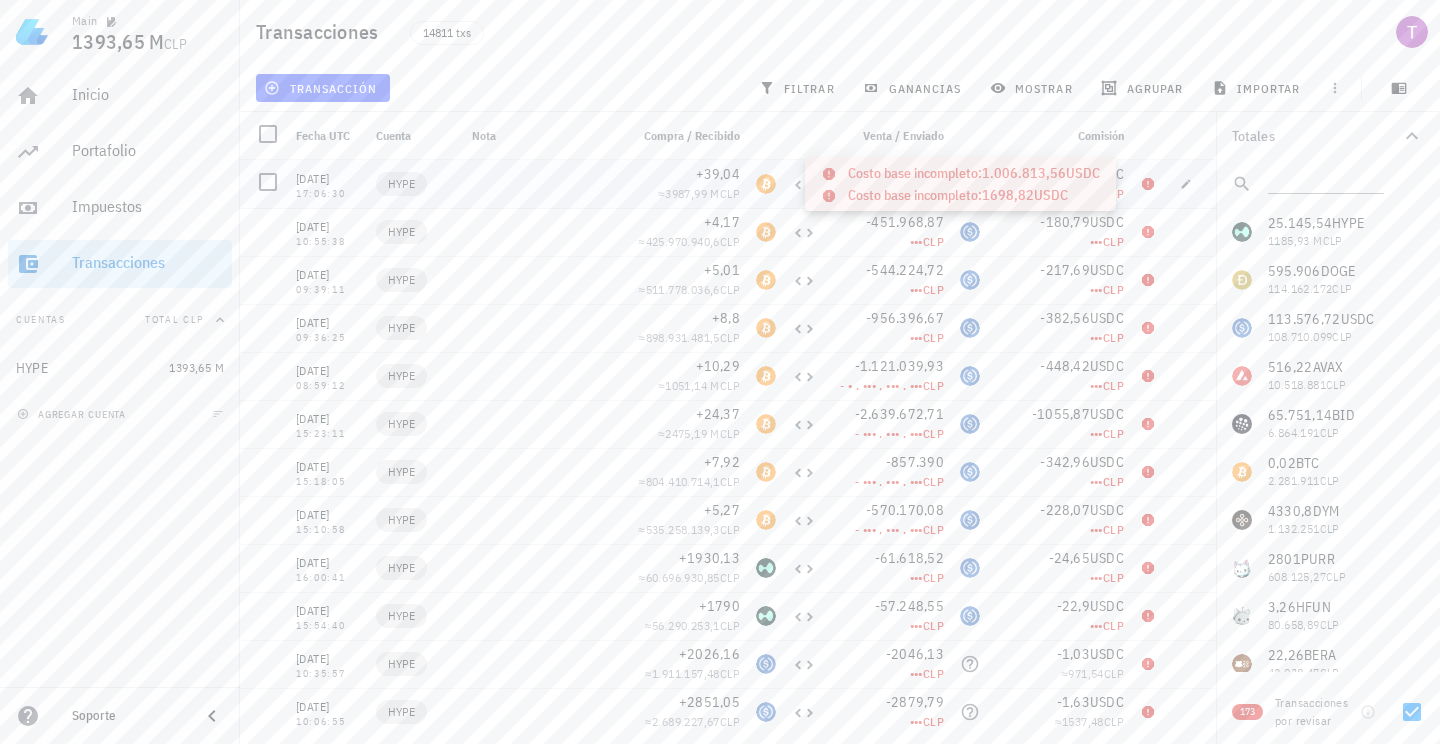 click 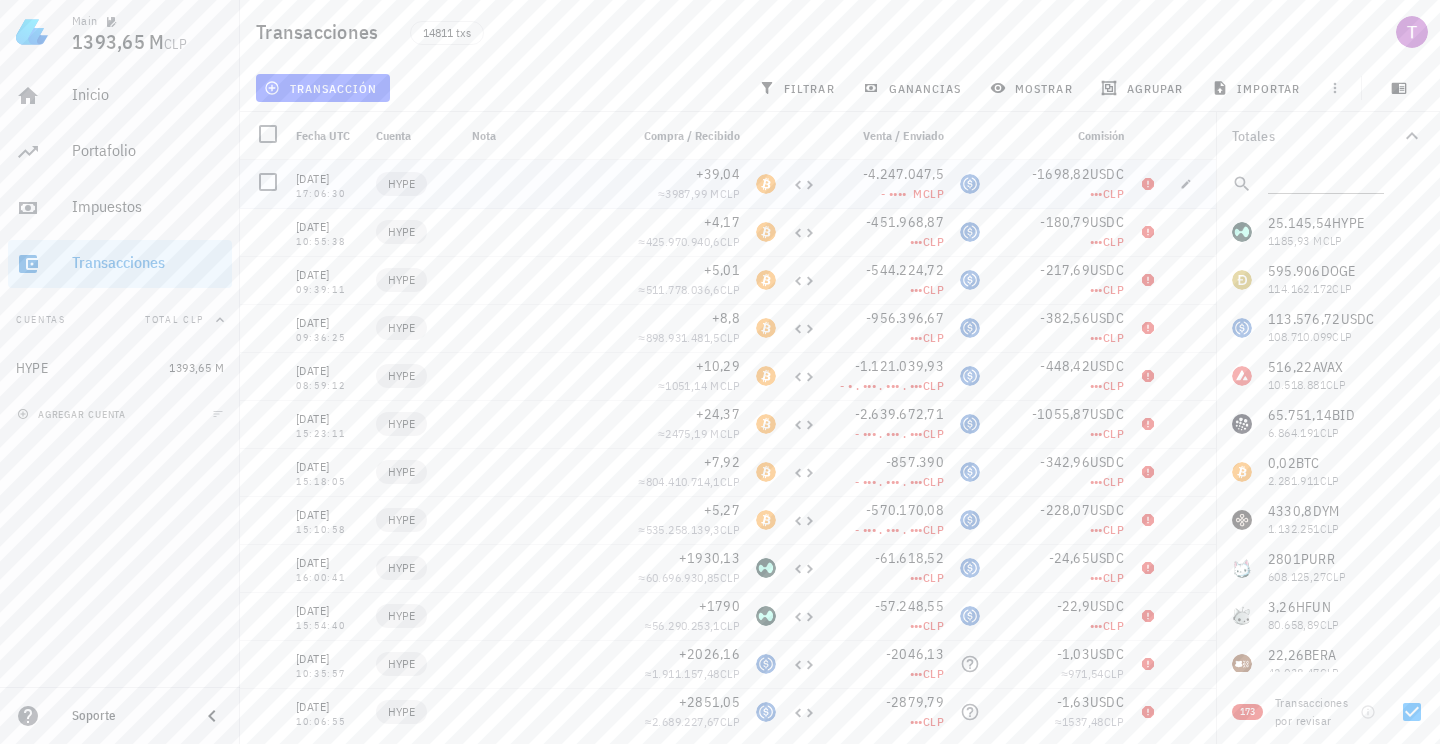 click at bounding box center [542, 184] 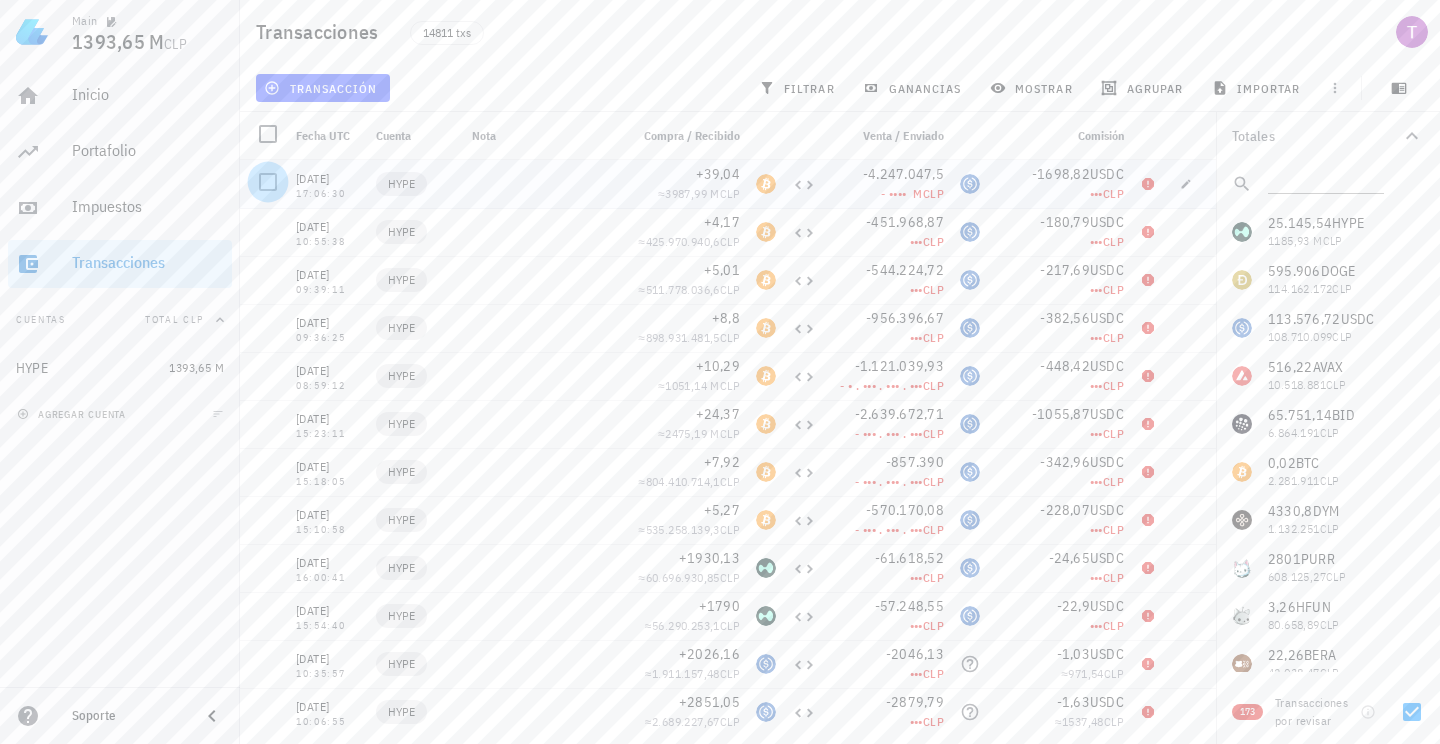 click at bounding box center [268, 182] 